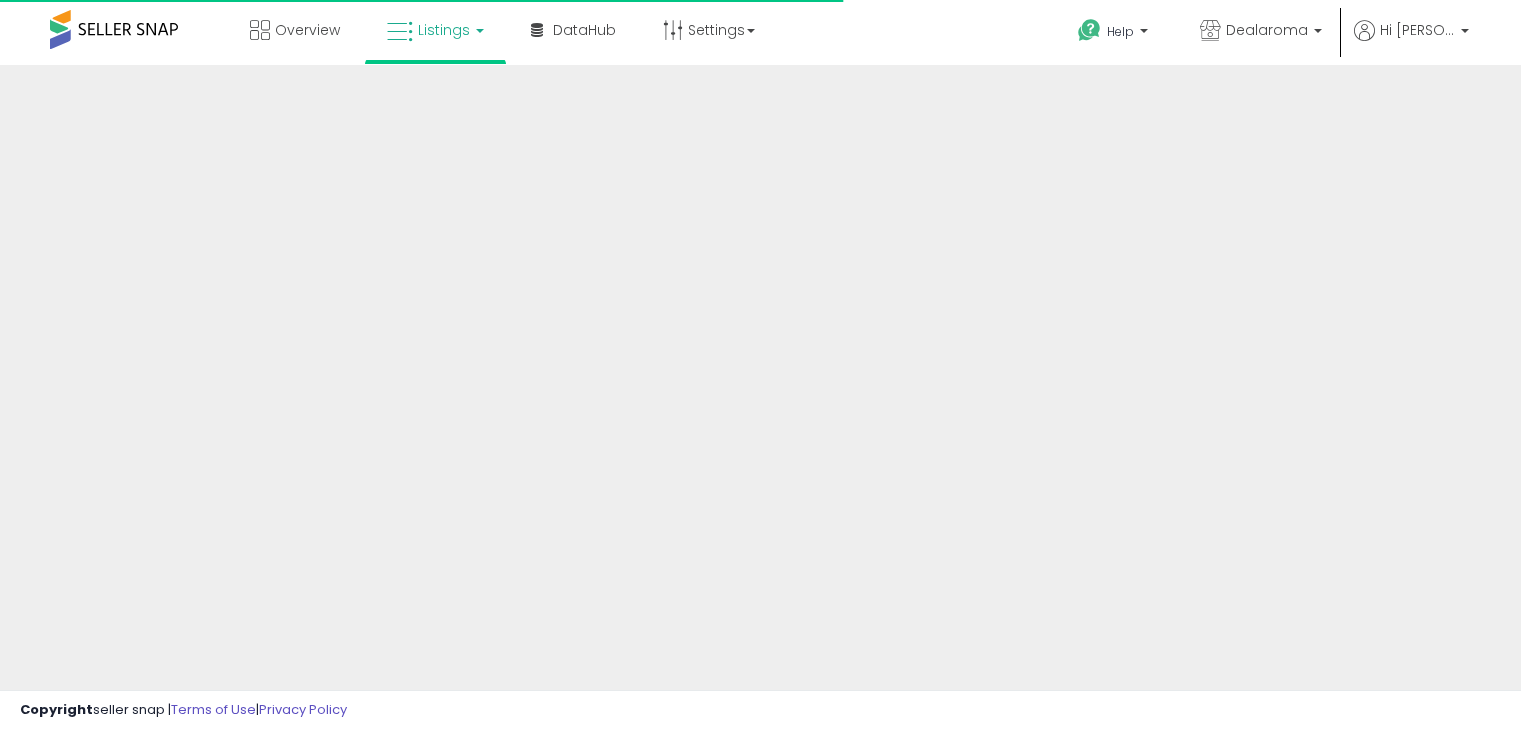 scroll, scrollTop: 0, scrollLeft: 0, axis: both 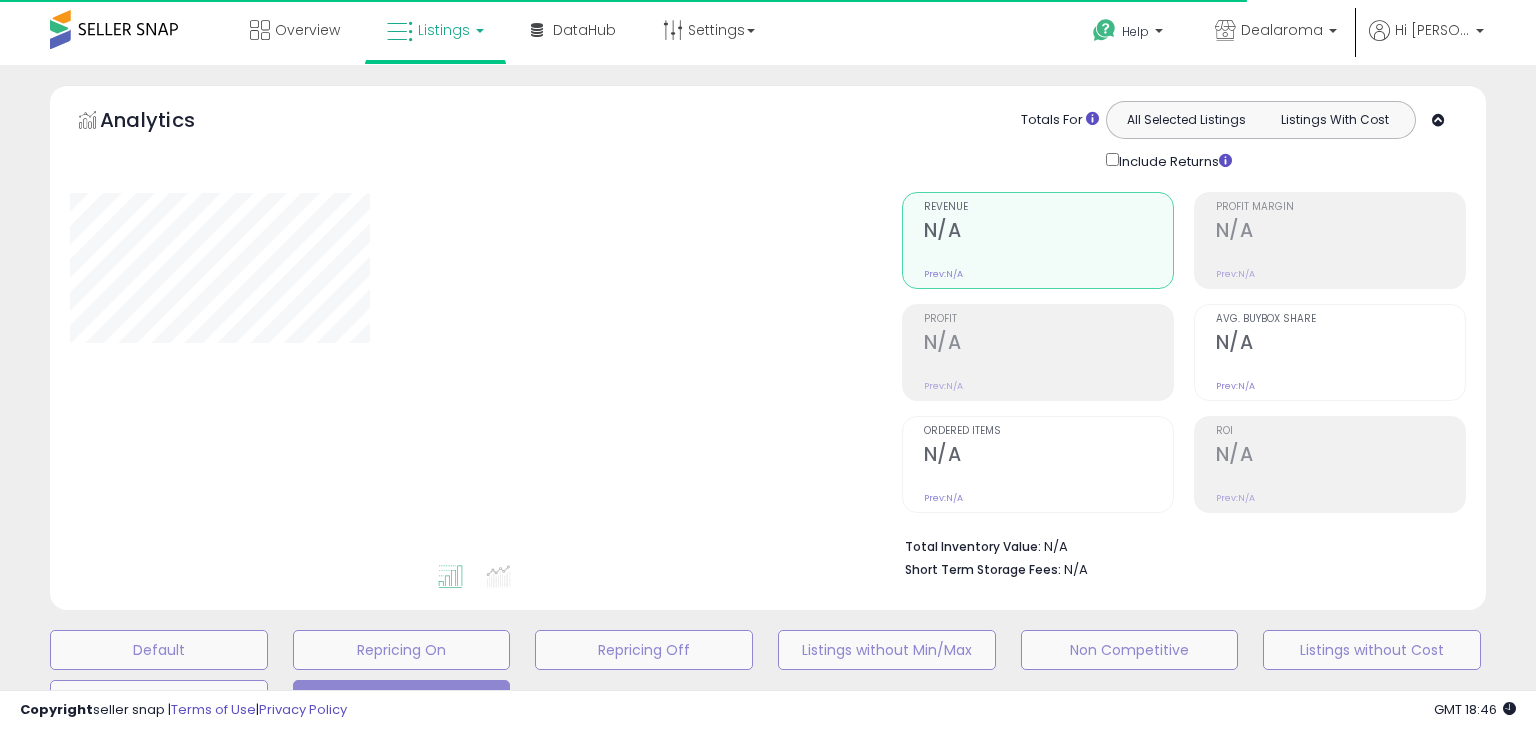 select on "**" 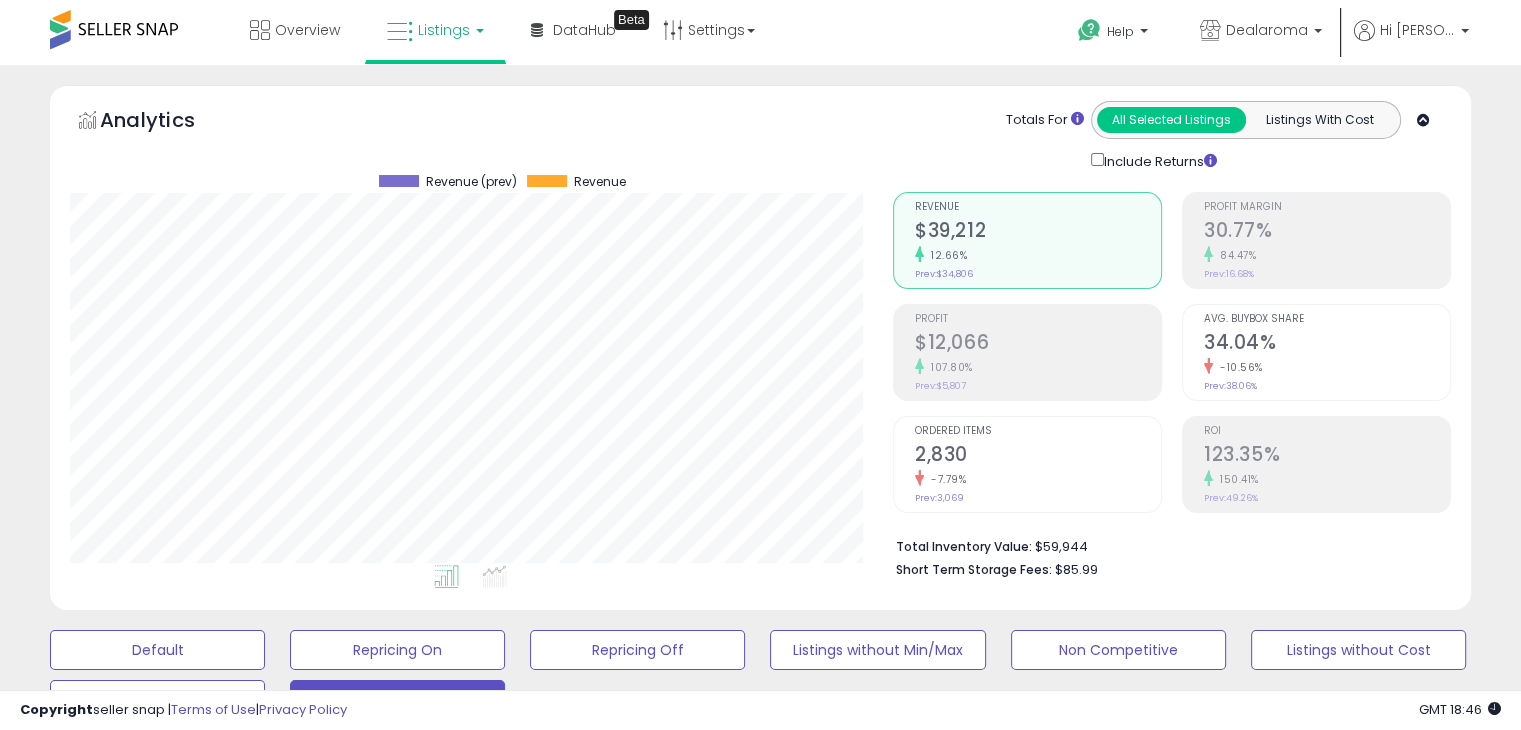scroll, scrollTop: 999589, scrollLeft: 999176, axis: both 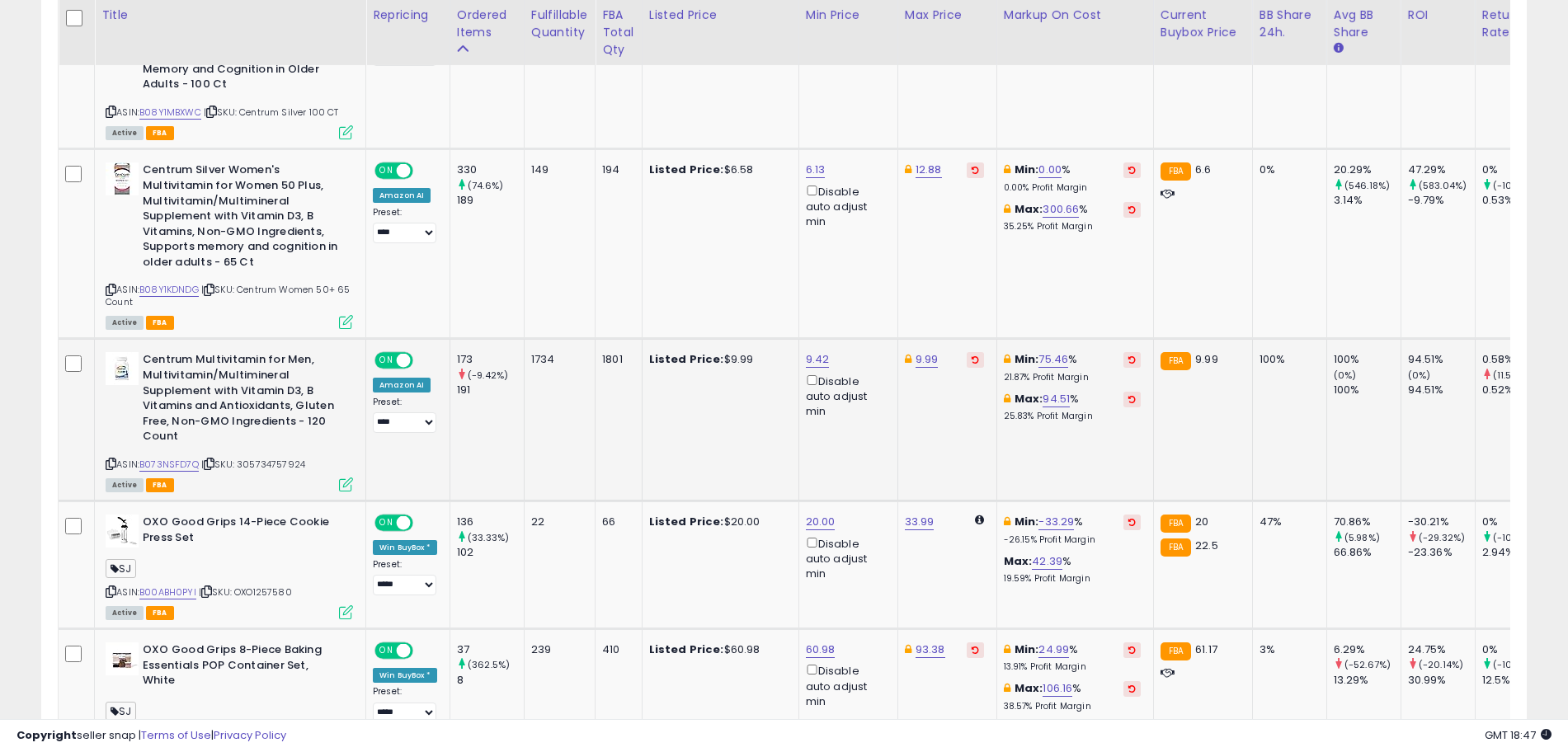 click on "9.42  Disable auto adjust min" 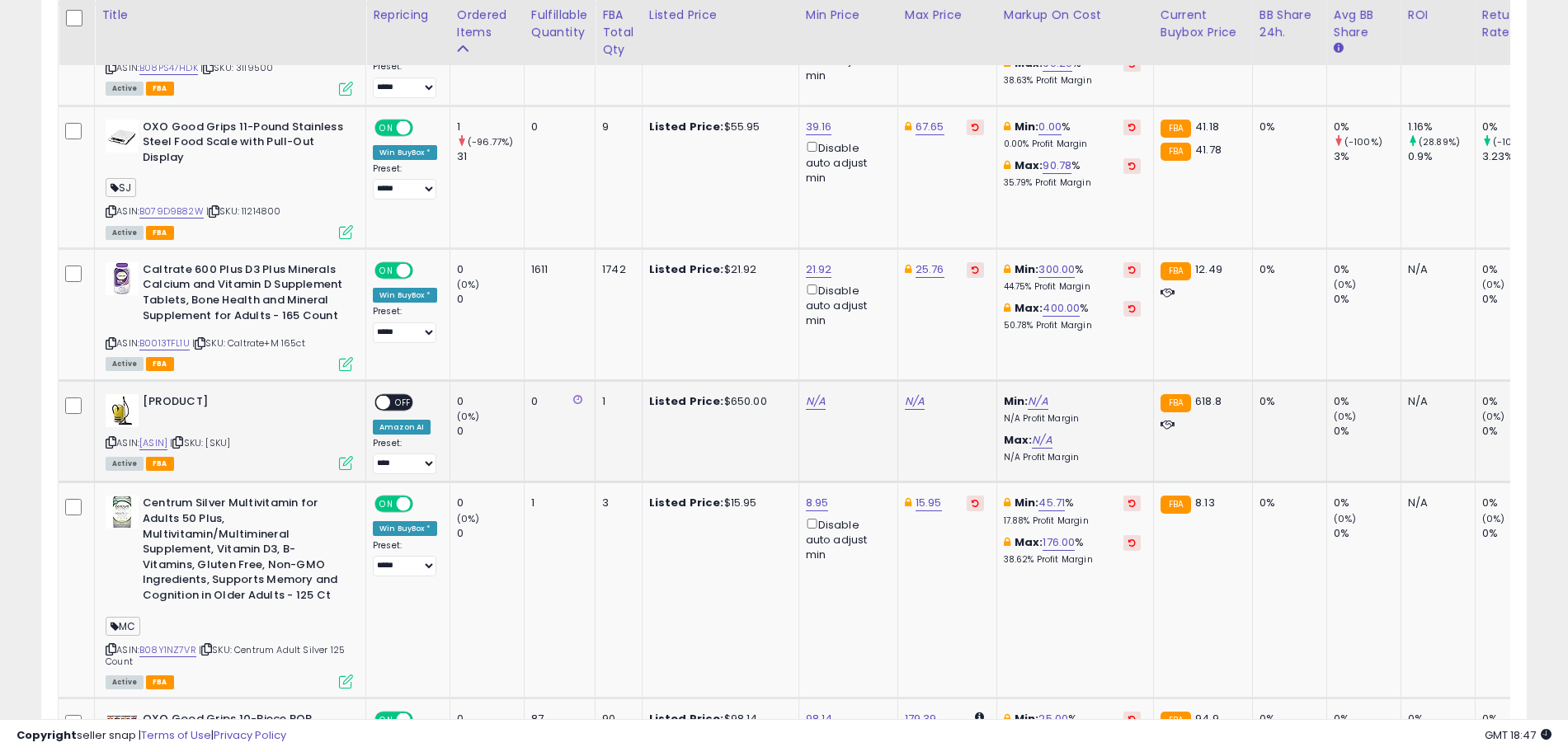 click on "OFF" at bounding box center (403, 402) 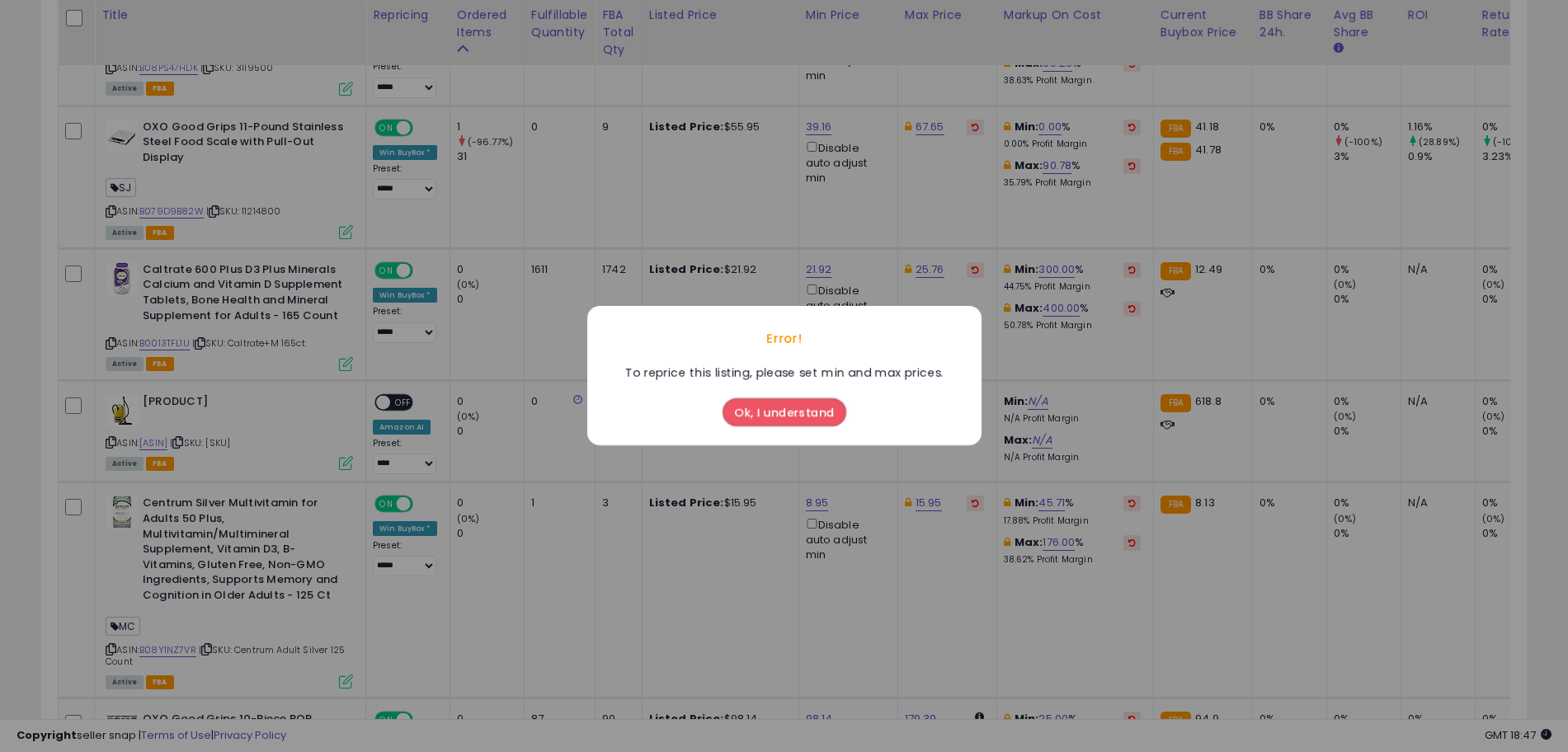 click on "Ok, I understand" at bounding box center [784, 413] 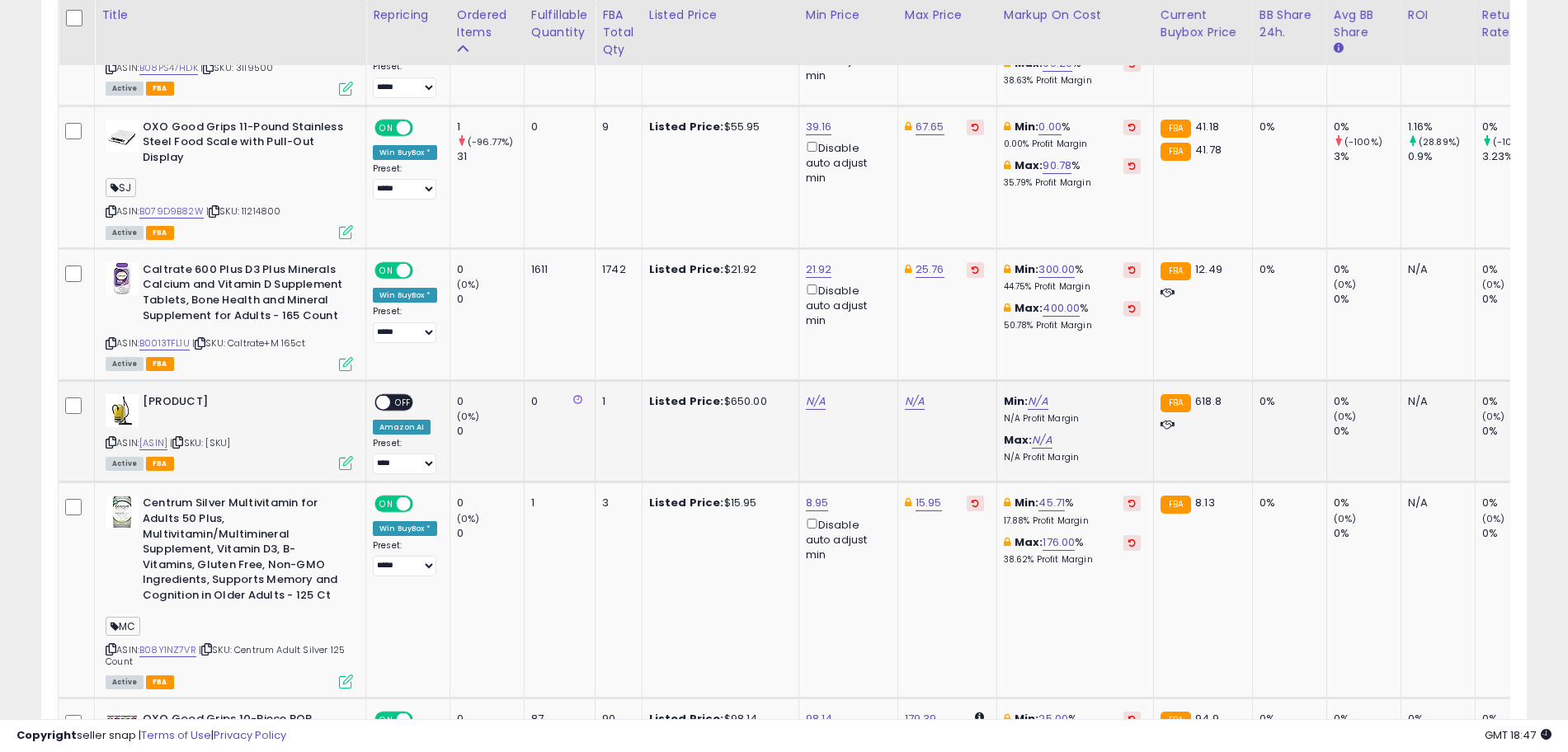 click at bounding box center [346, 463] 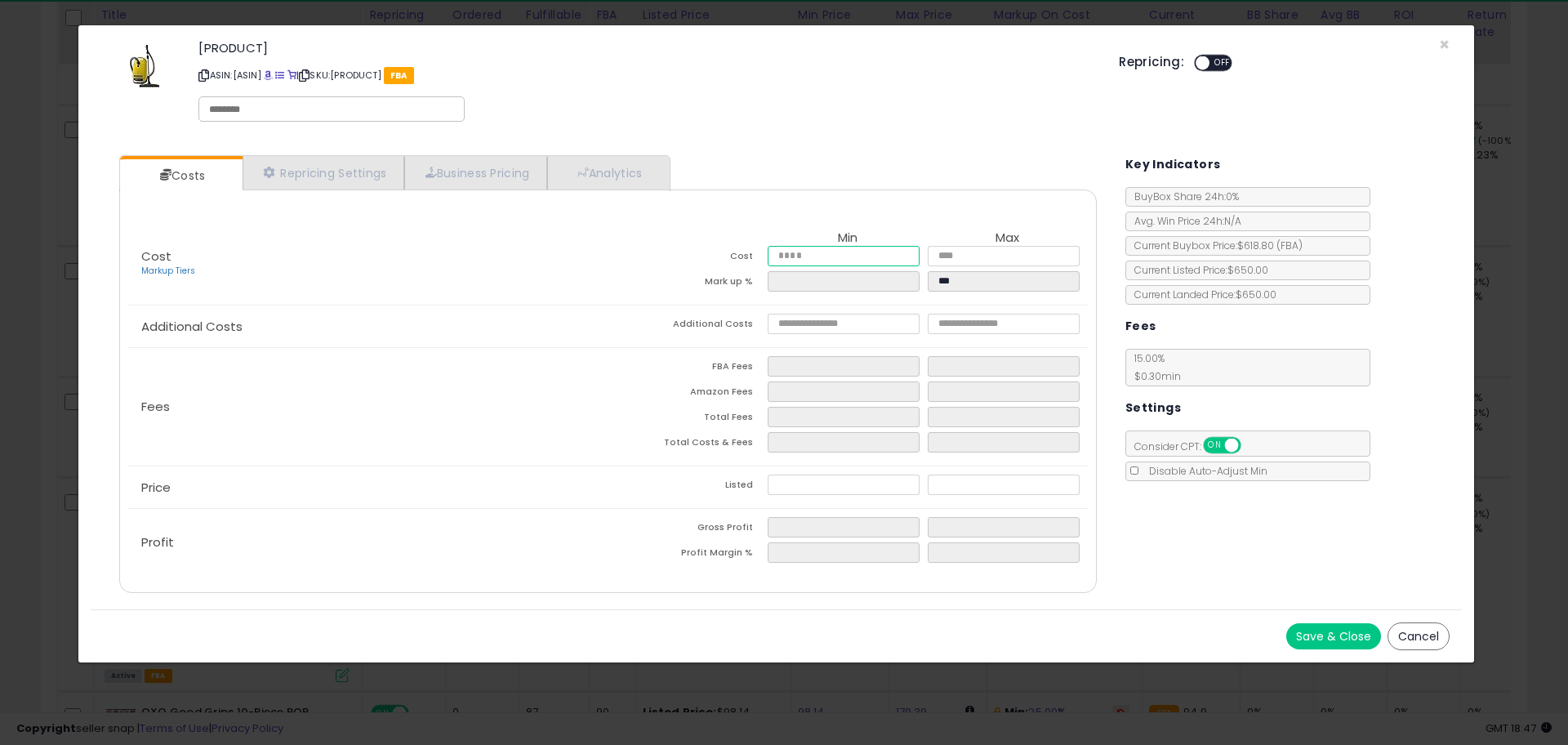 click at bounding box center (844, 256) 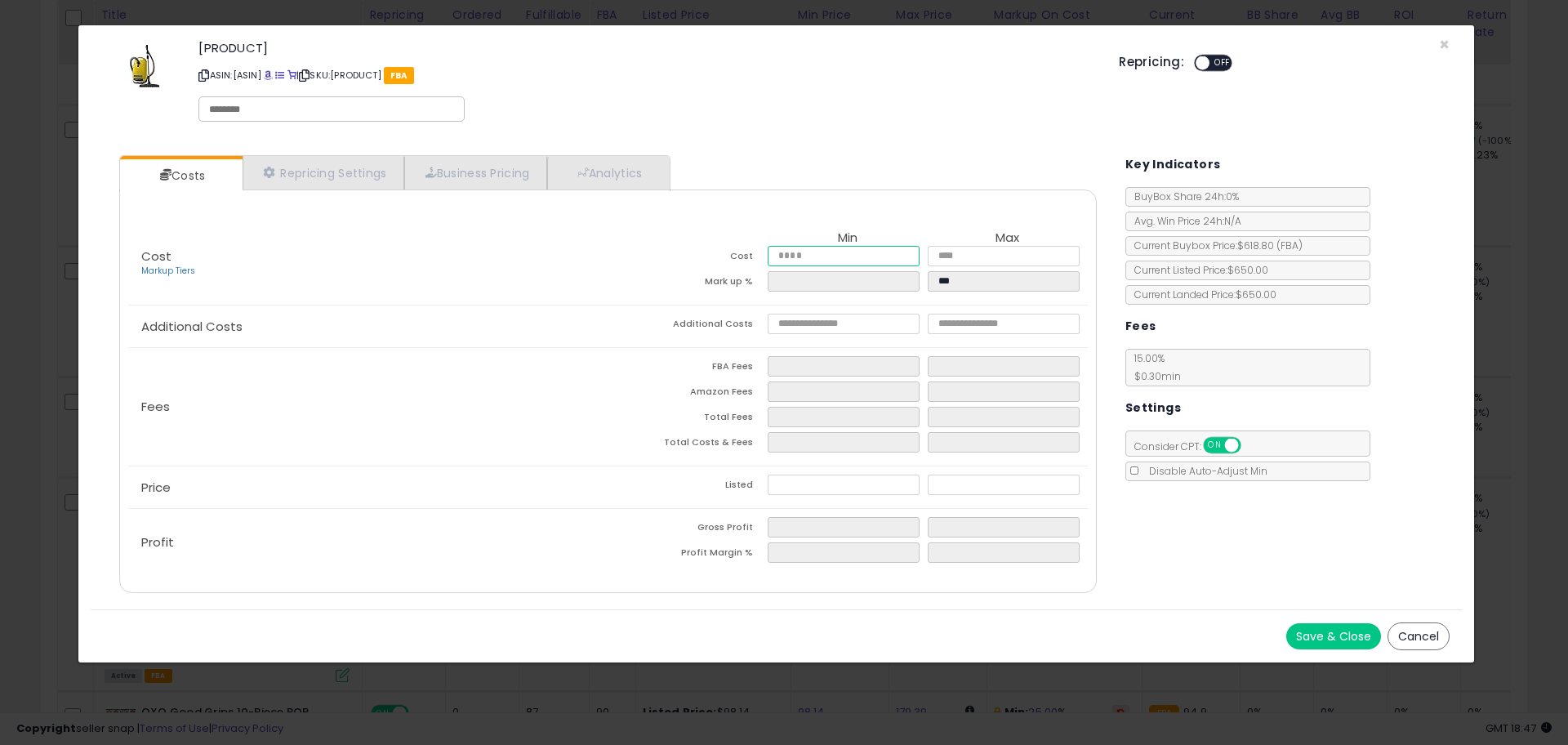 type on "**" 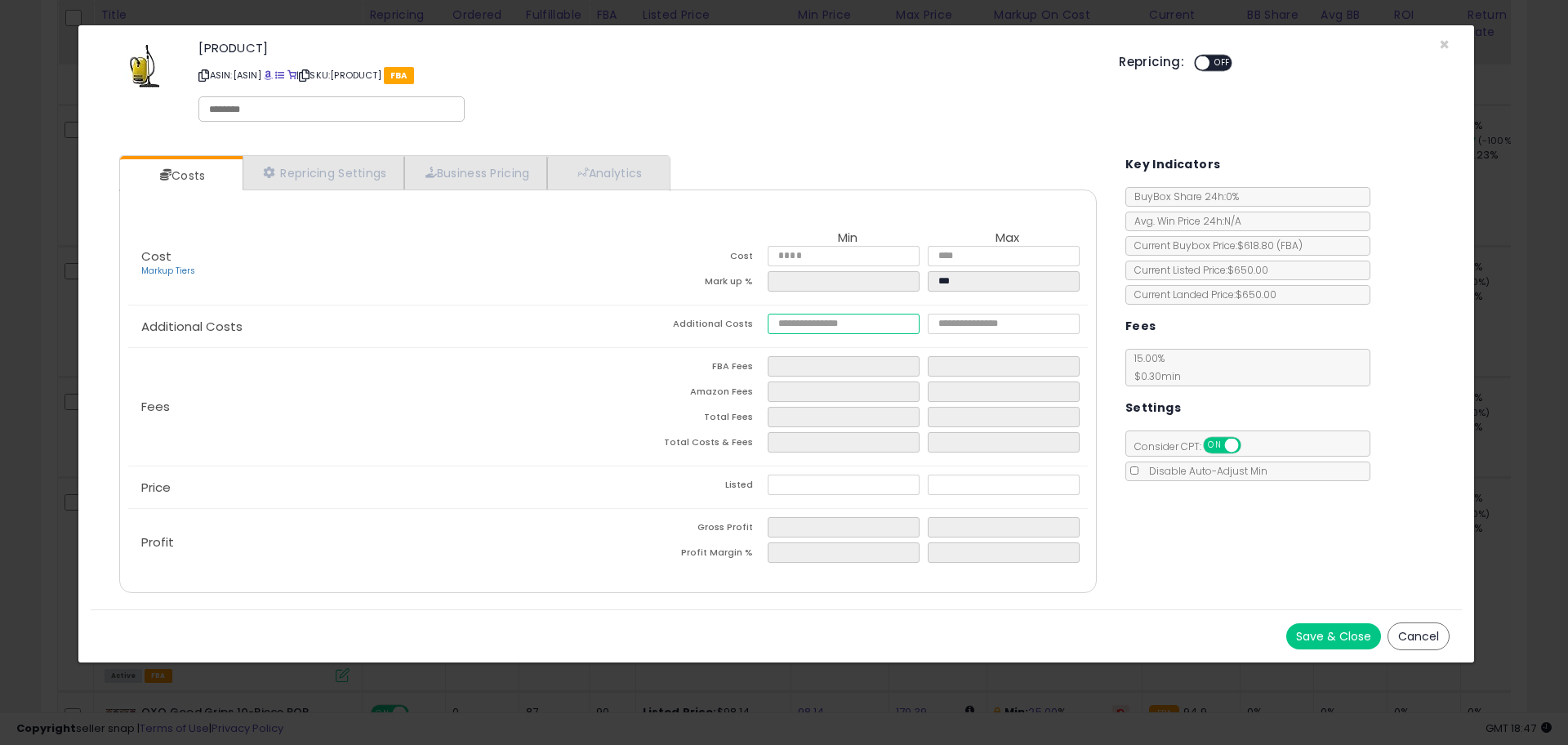type on "*****" 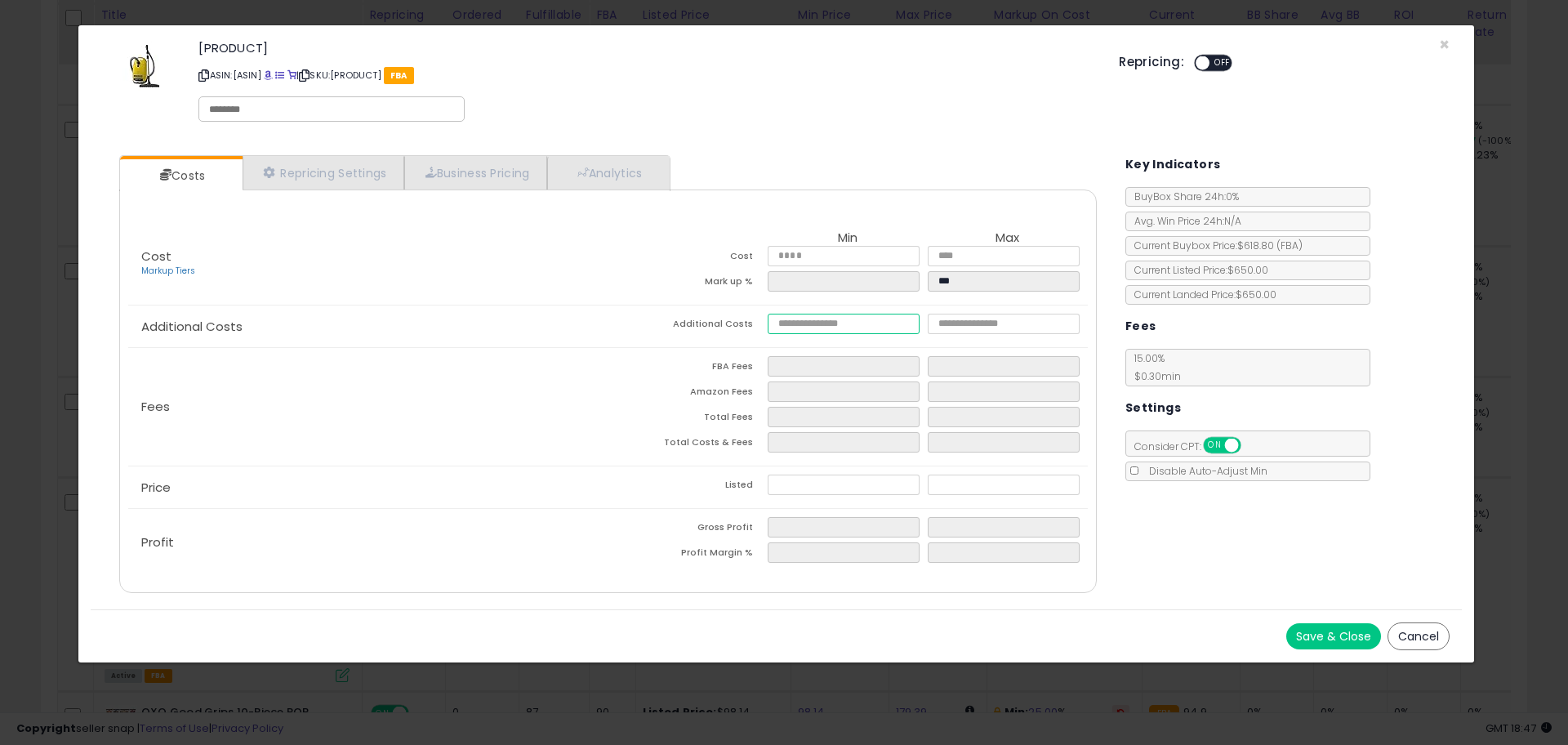 type on "*****" 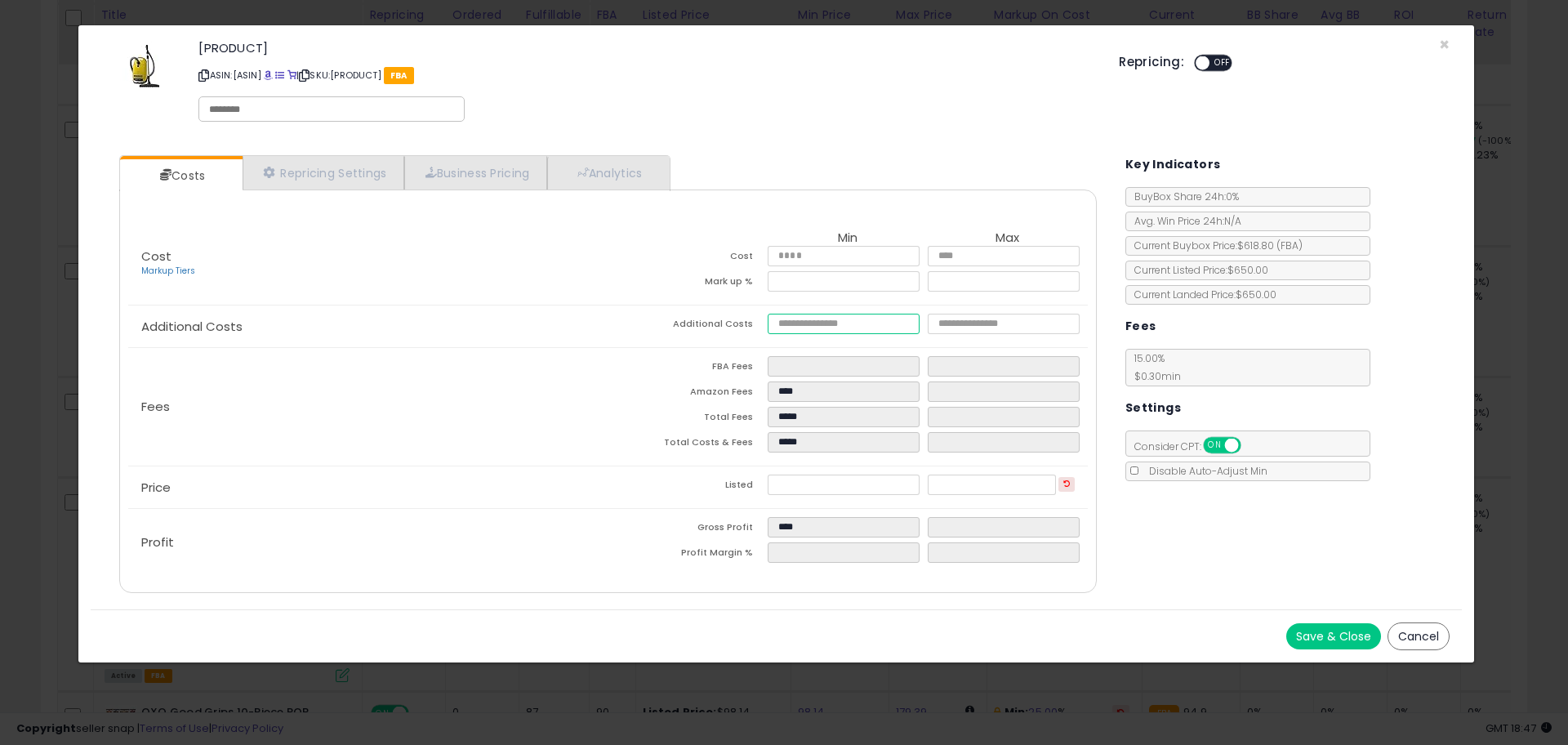 click at bounding box center [844, 323] 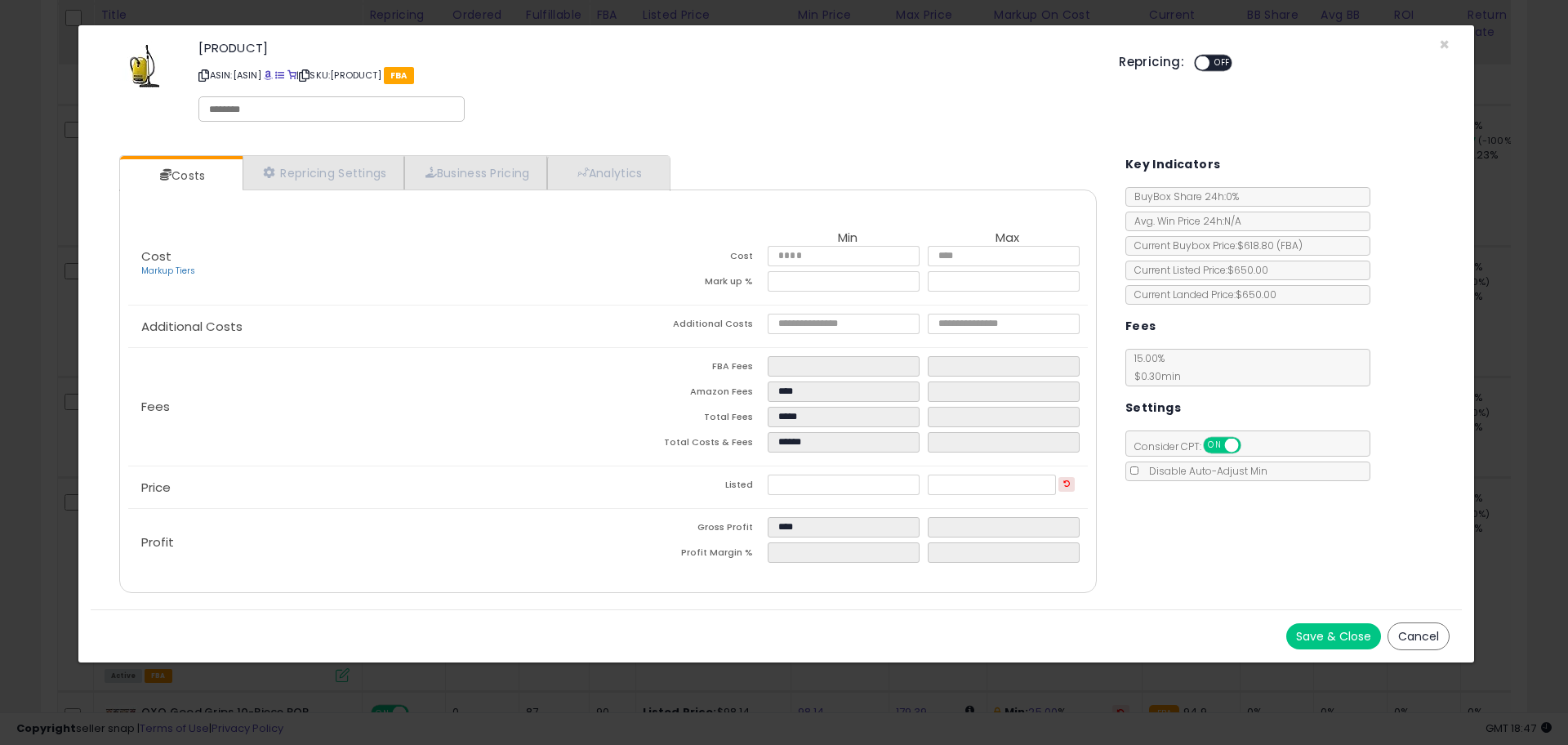 type on "******" 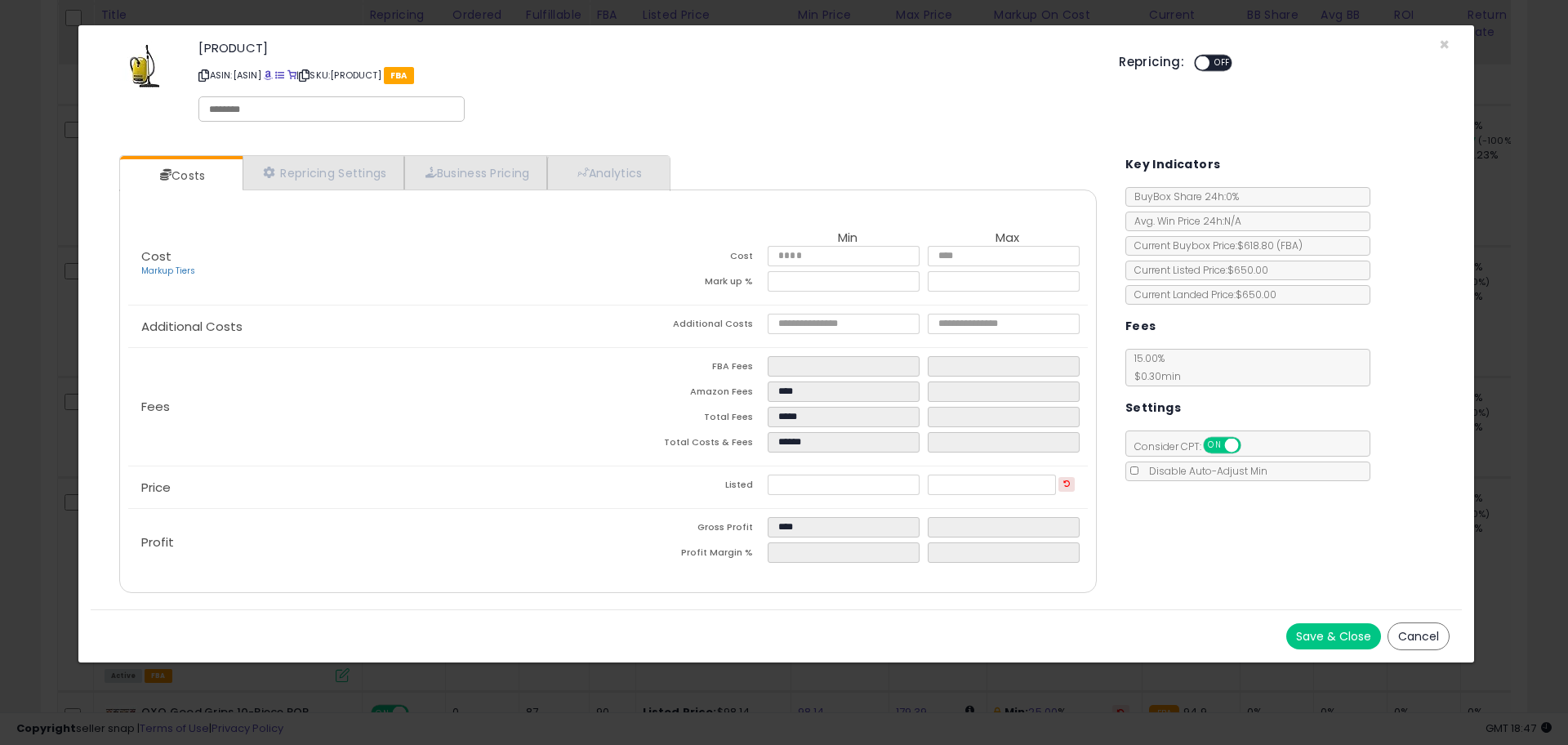 type on "******" 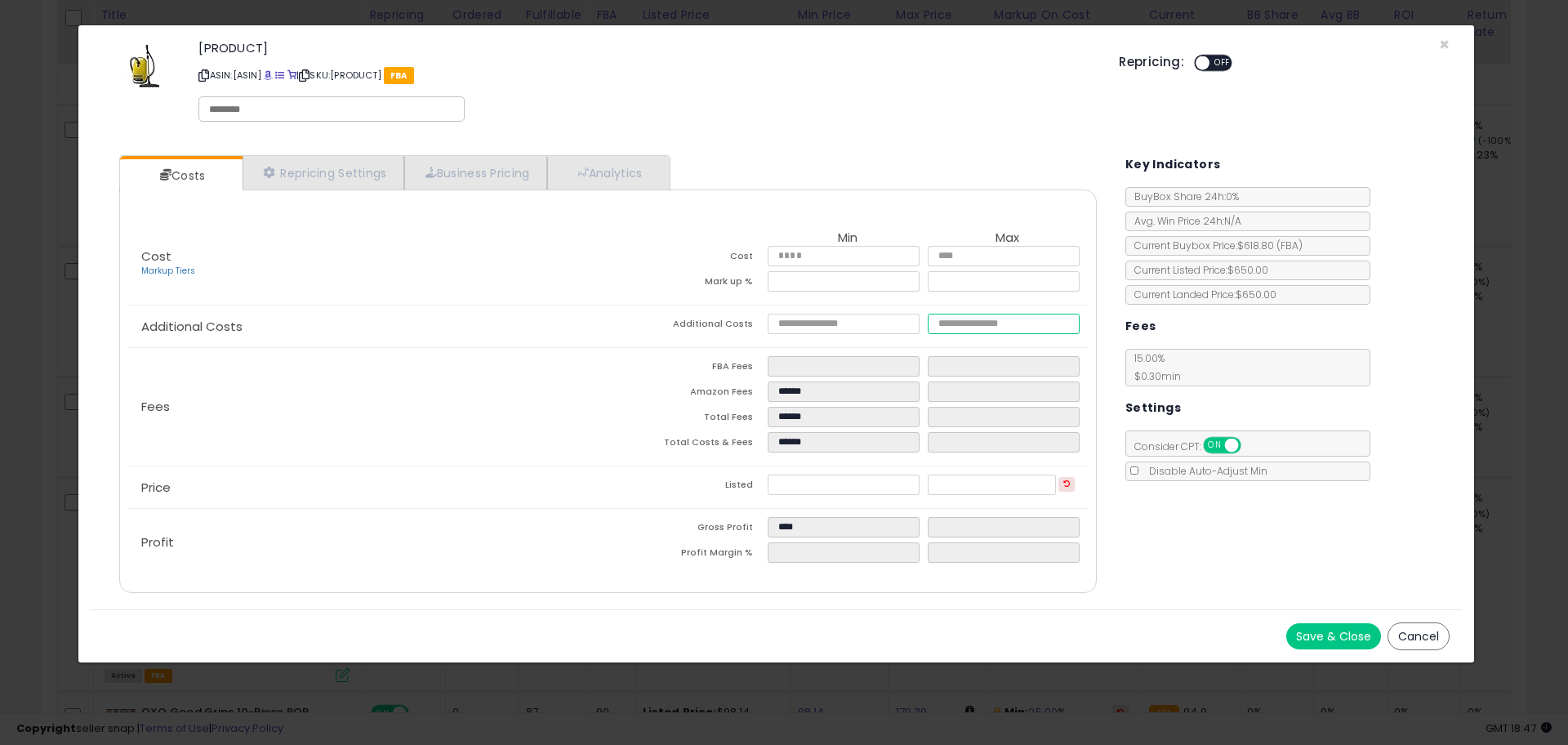 click on "******" at bounding box center (1004, 323) 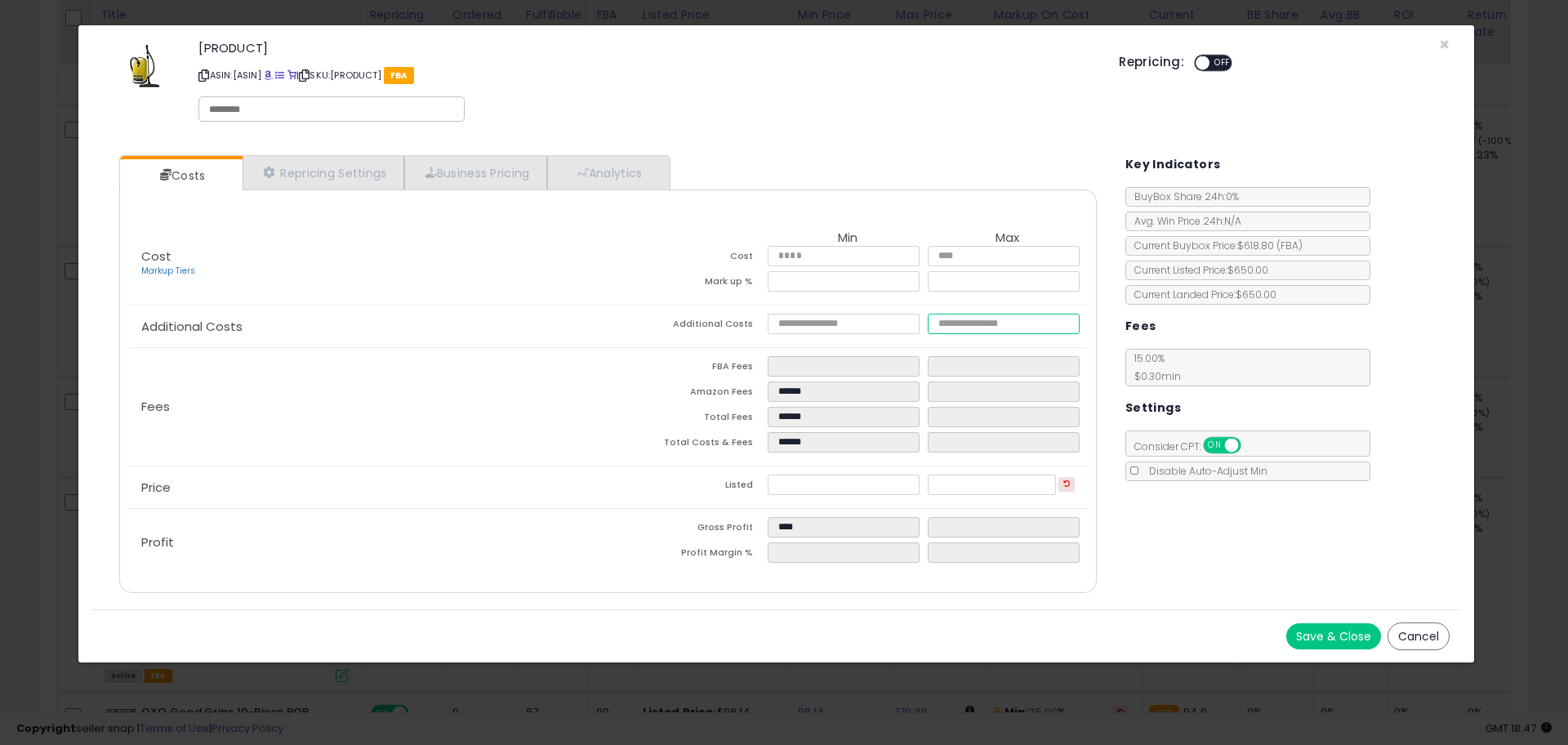 click on "******" at bounding box center [1004, 323] 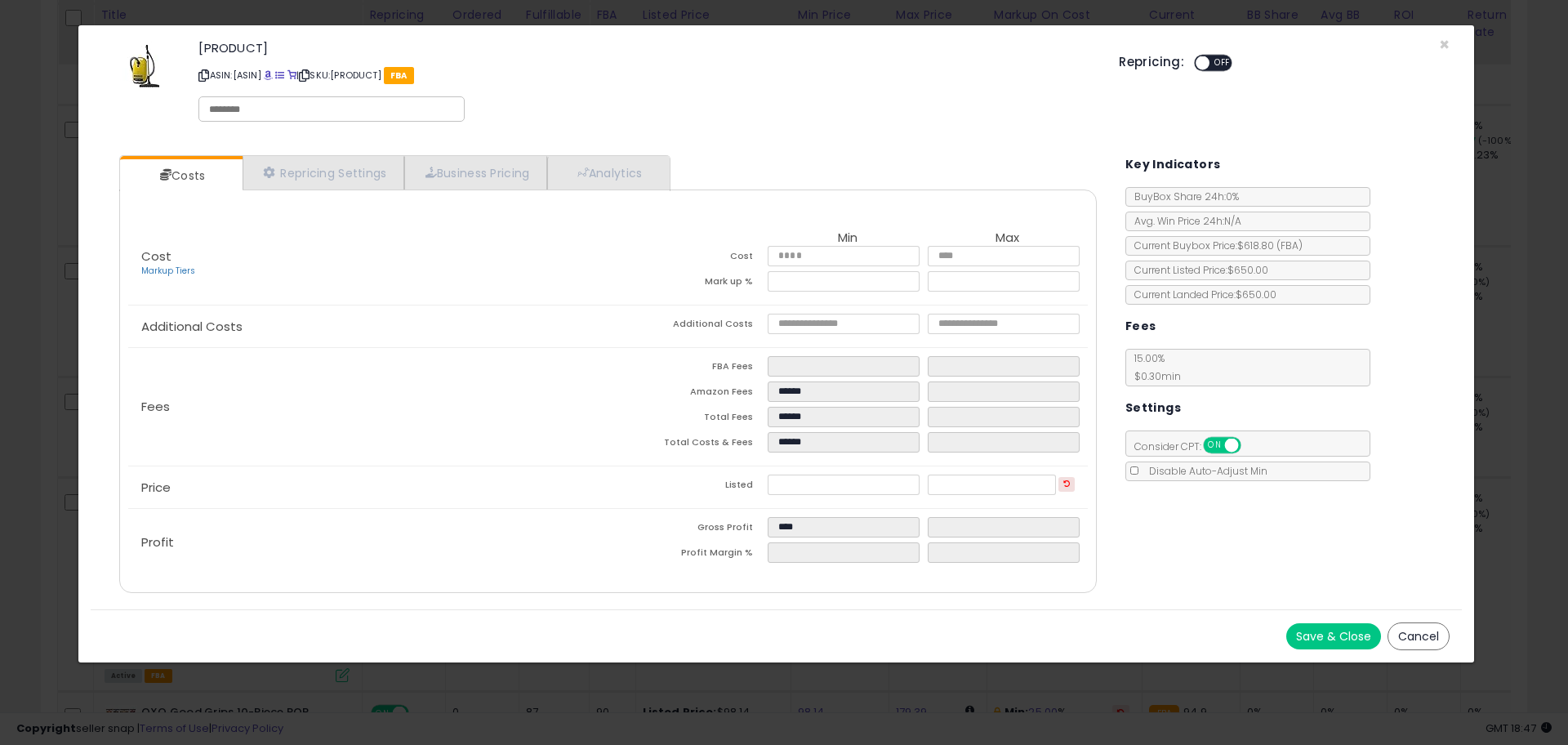 type on "******" 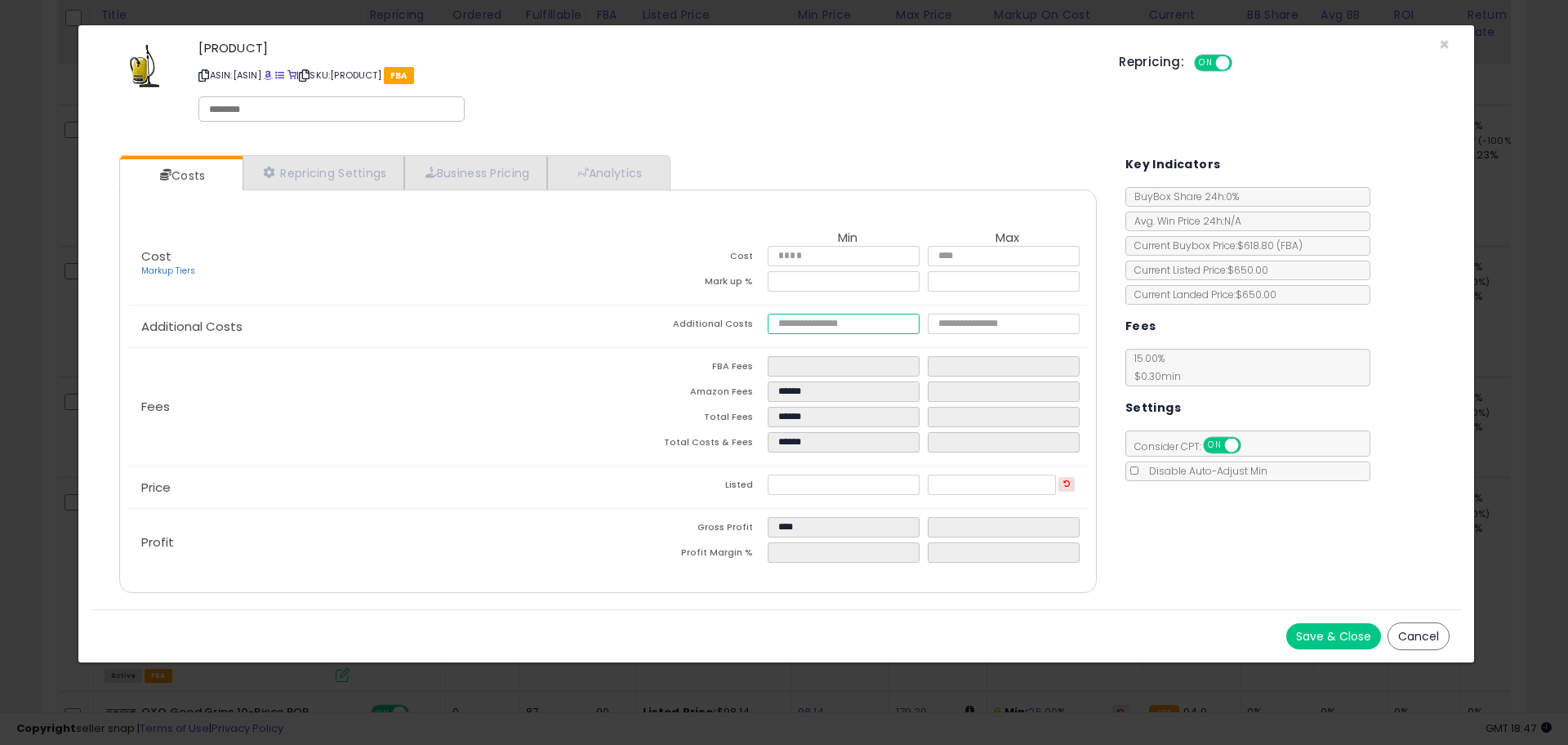 click on "******" at bounding box center (844, 323) 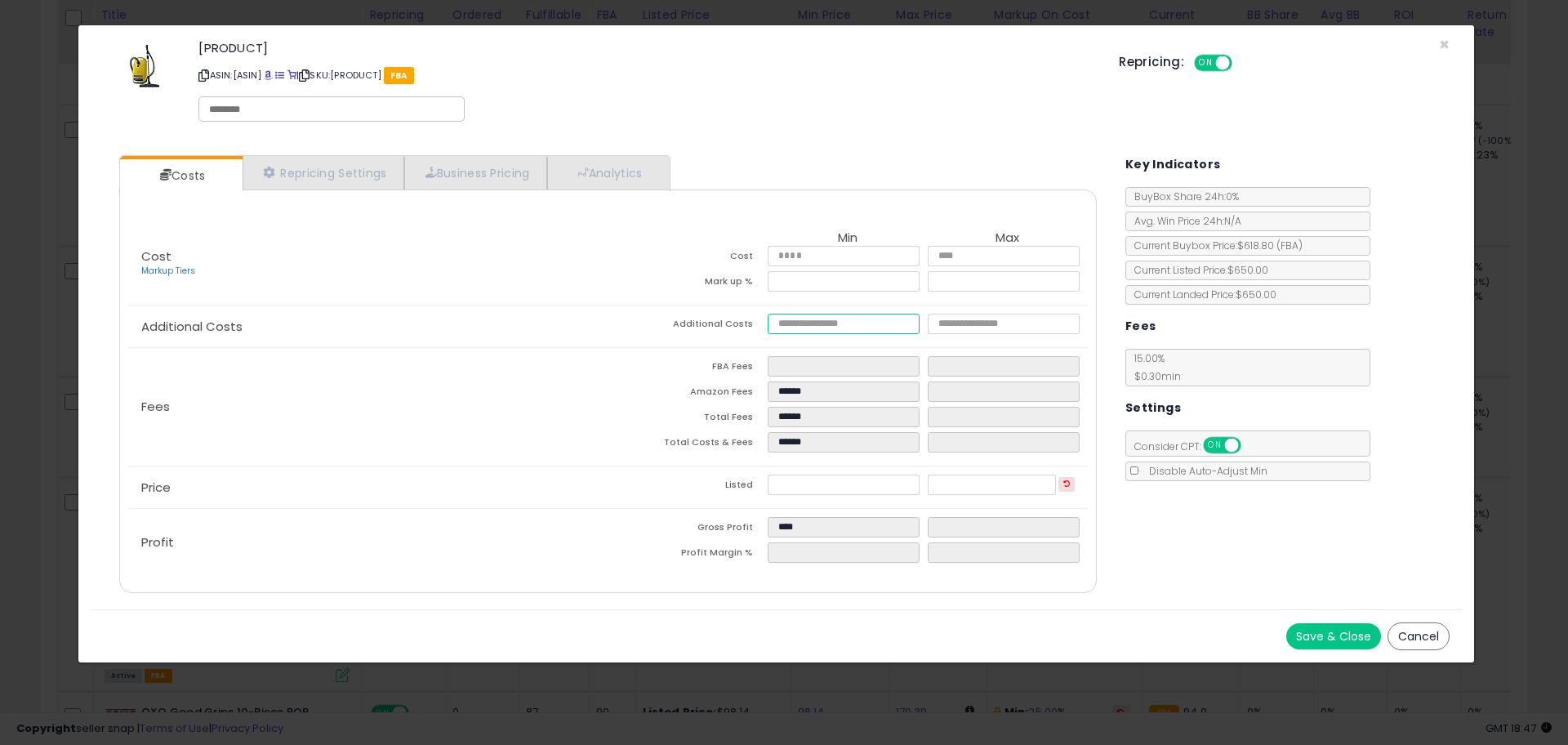 click on "******" at bounding box center [844, 323] 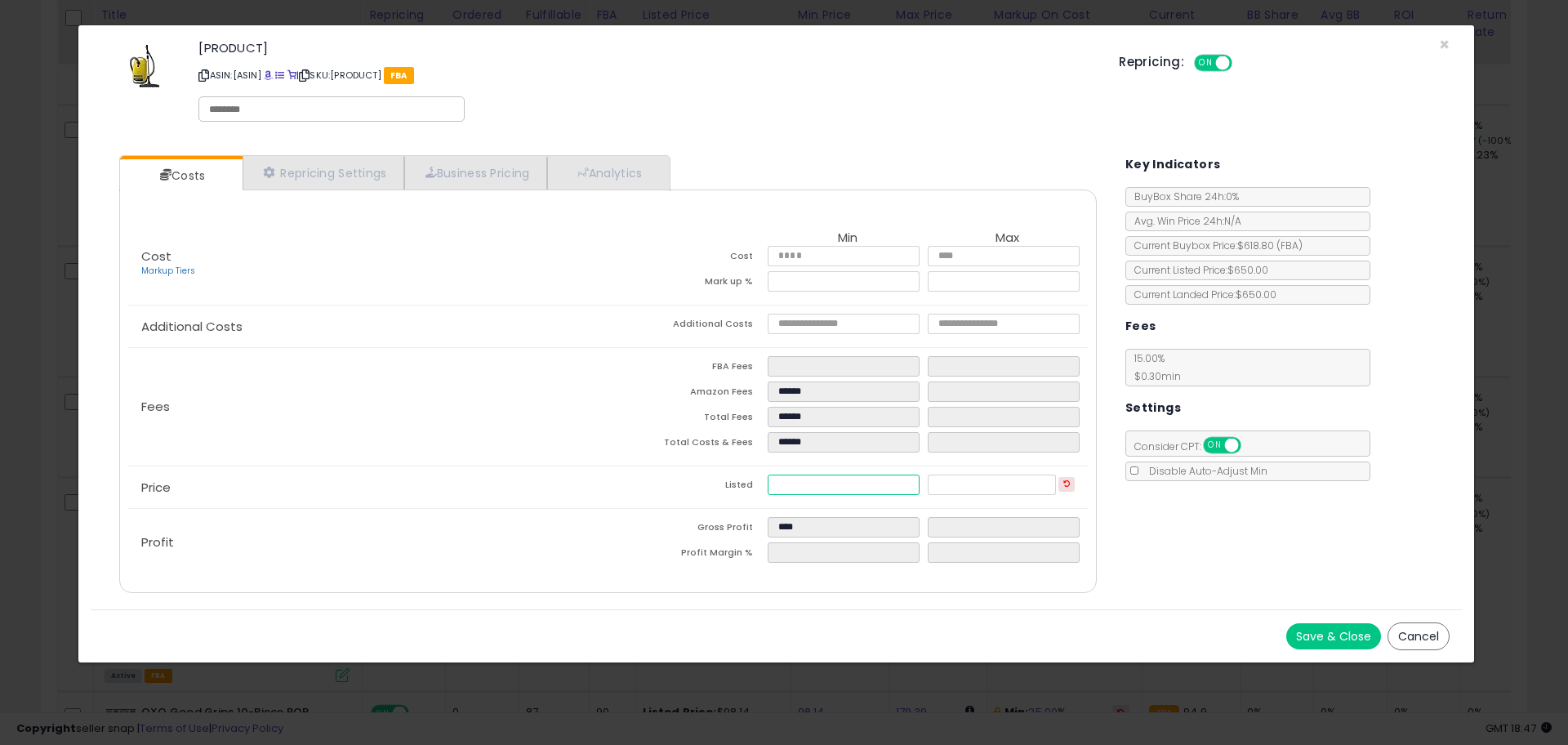 type on "*****" 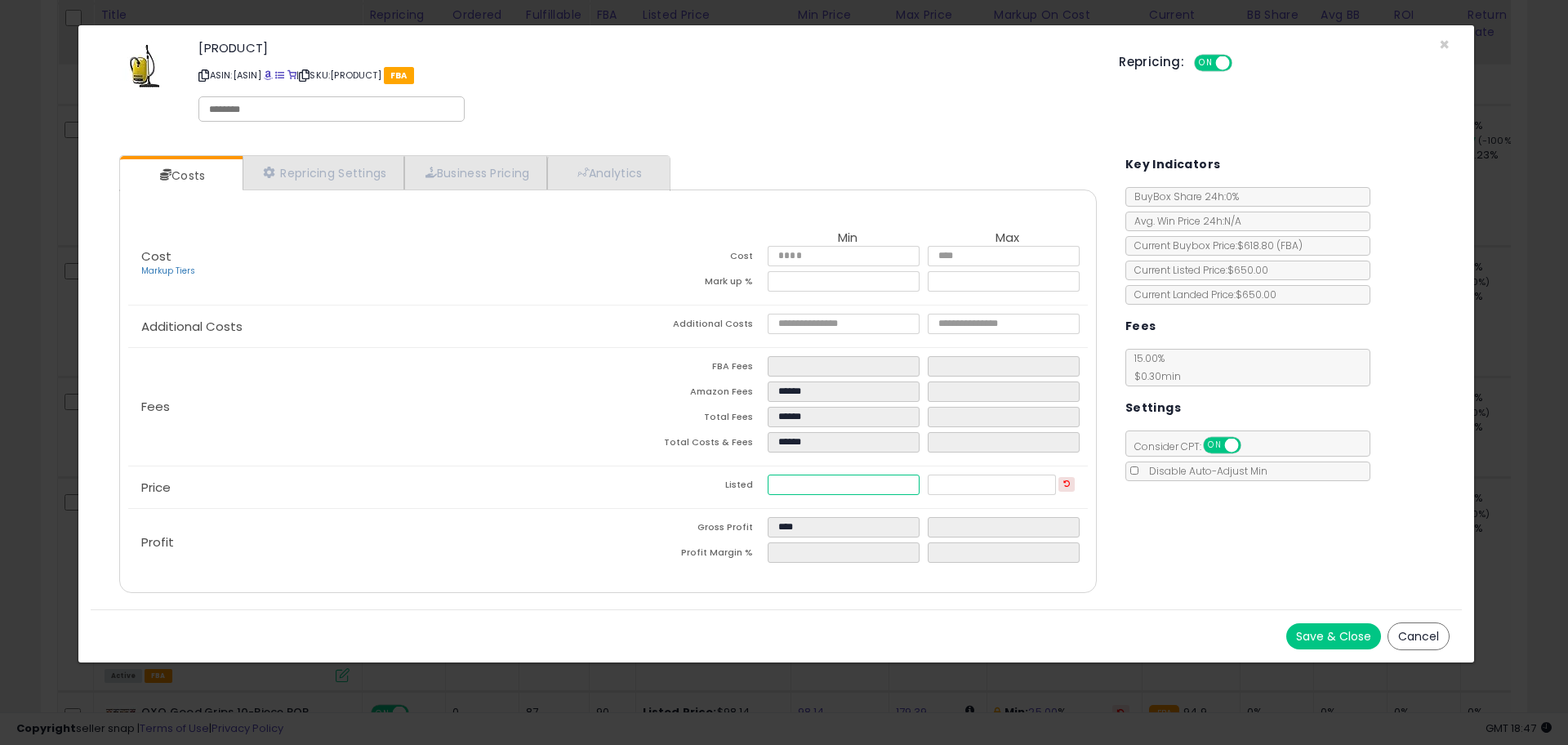 type on "****" 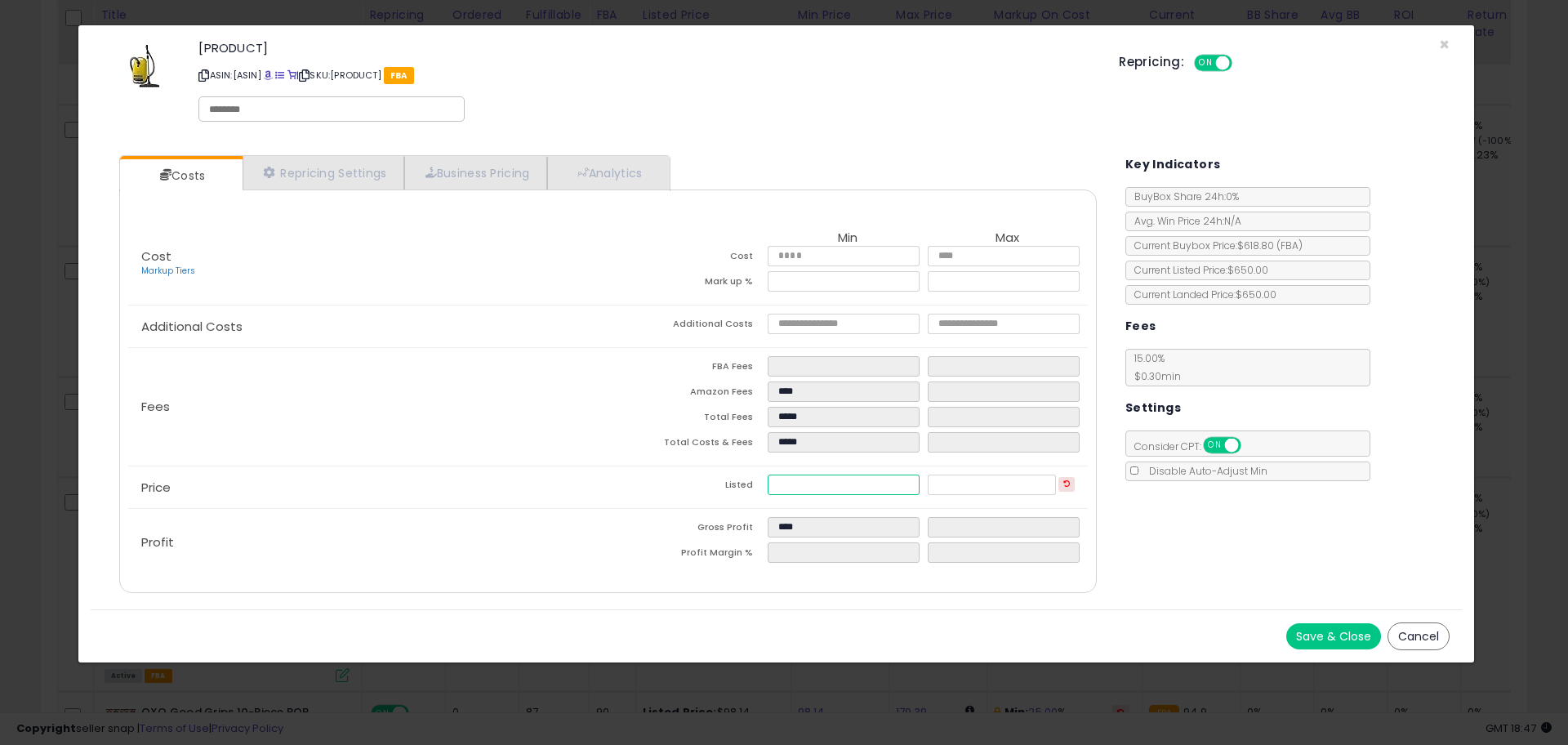 click on "*****" at bounding box center (844, 484) 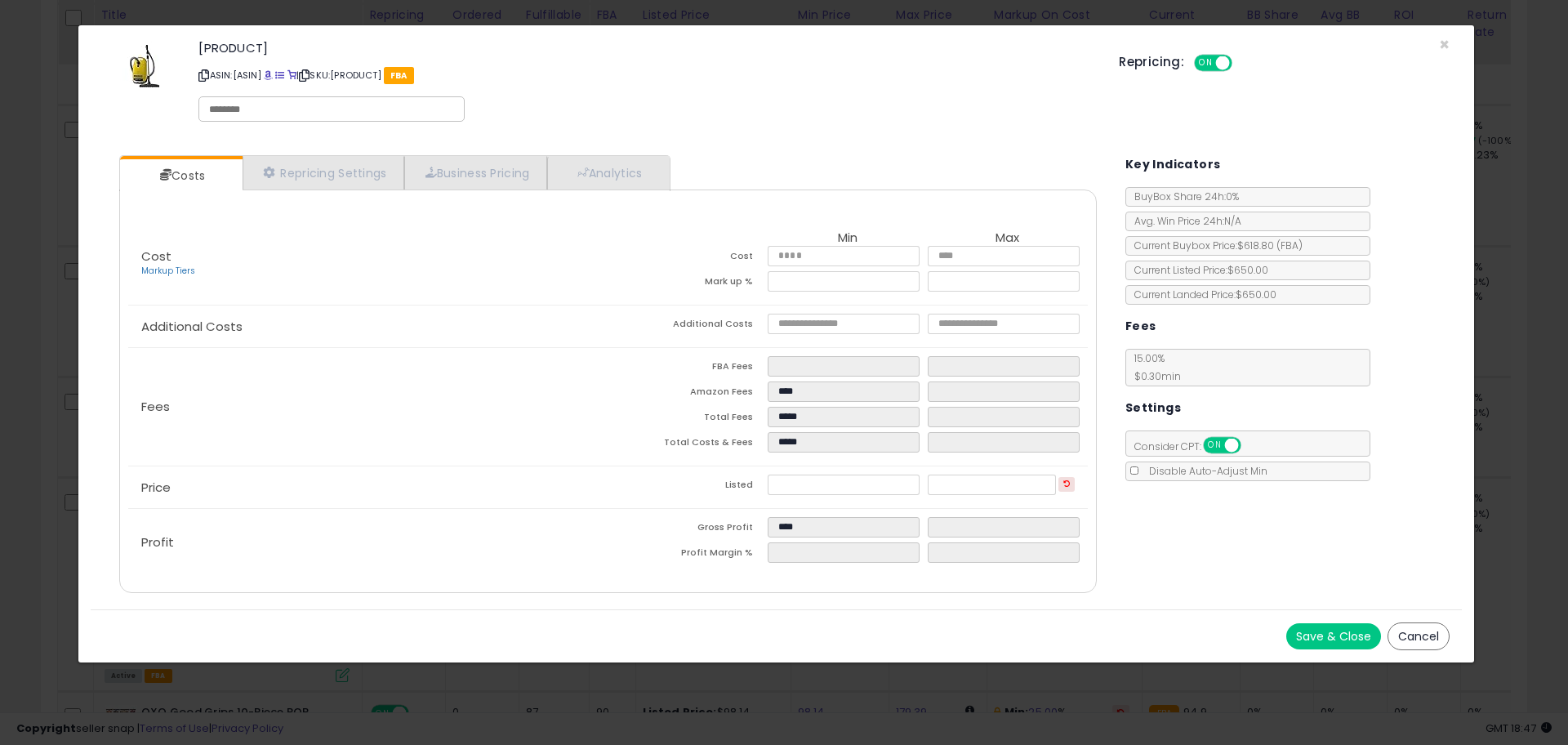 click on "*****" at bounding box center (844, 484) 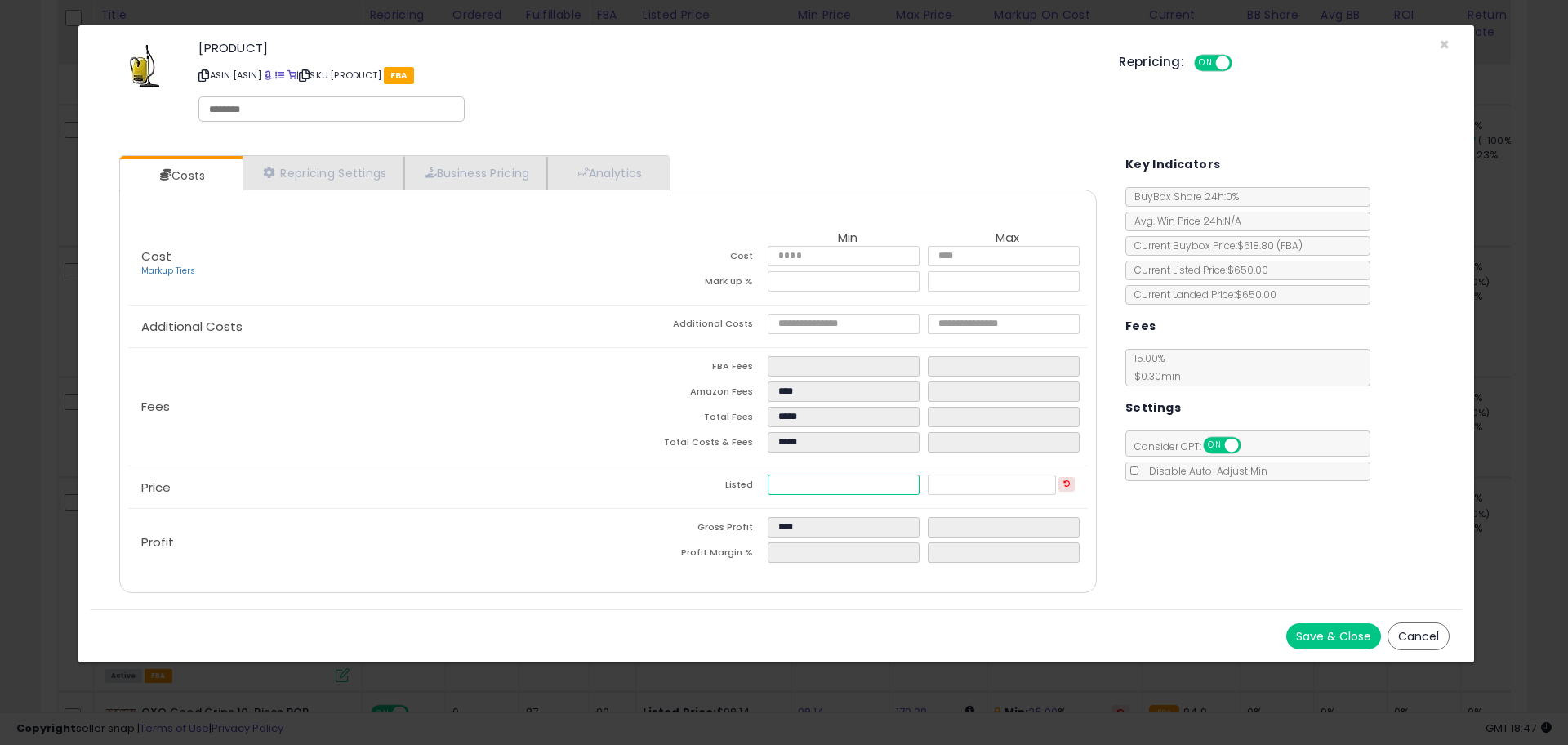 click on "*****" at bounding box center (844, 484) 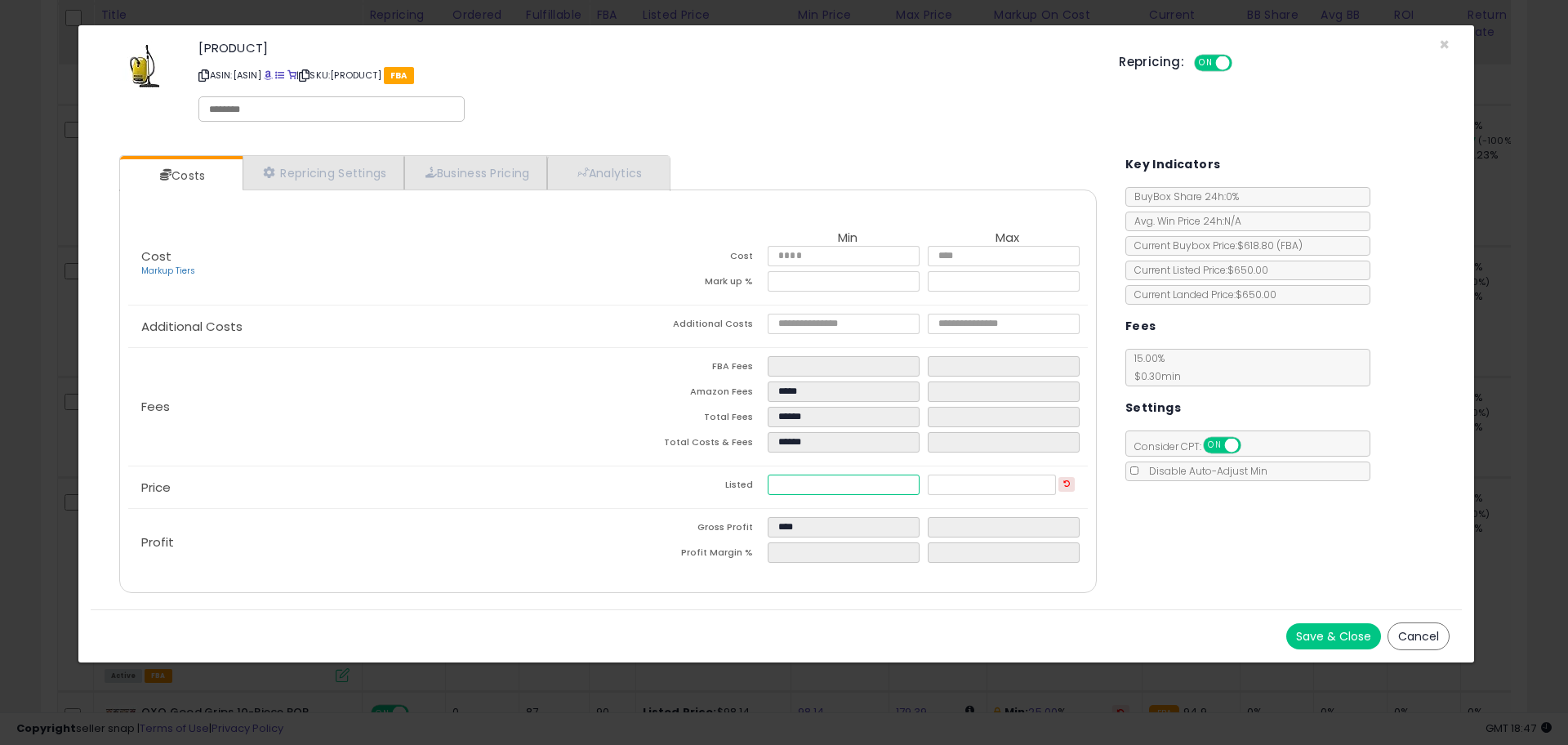 type on "***" 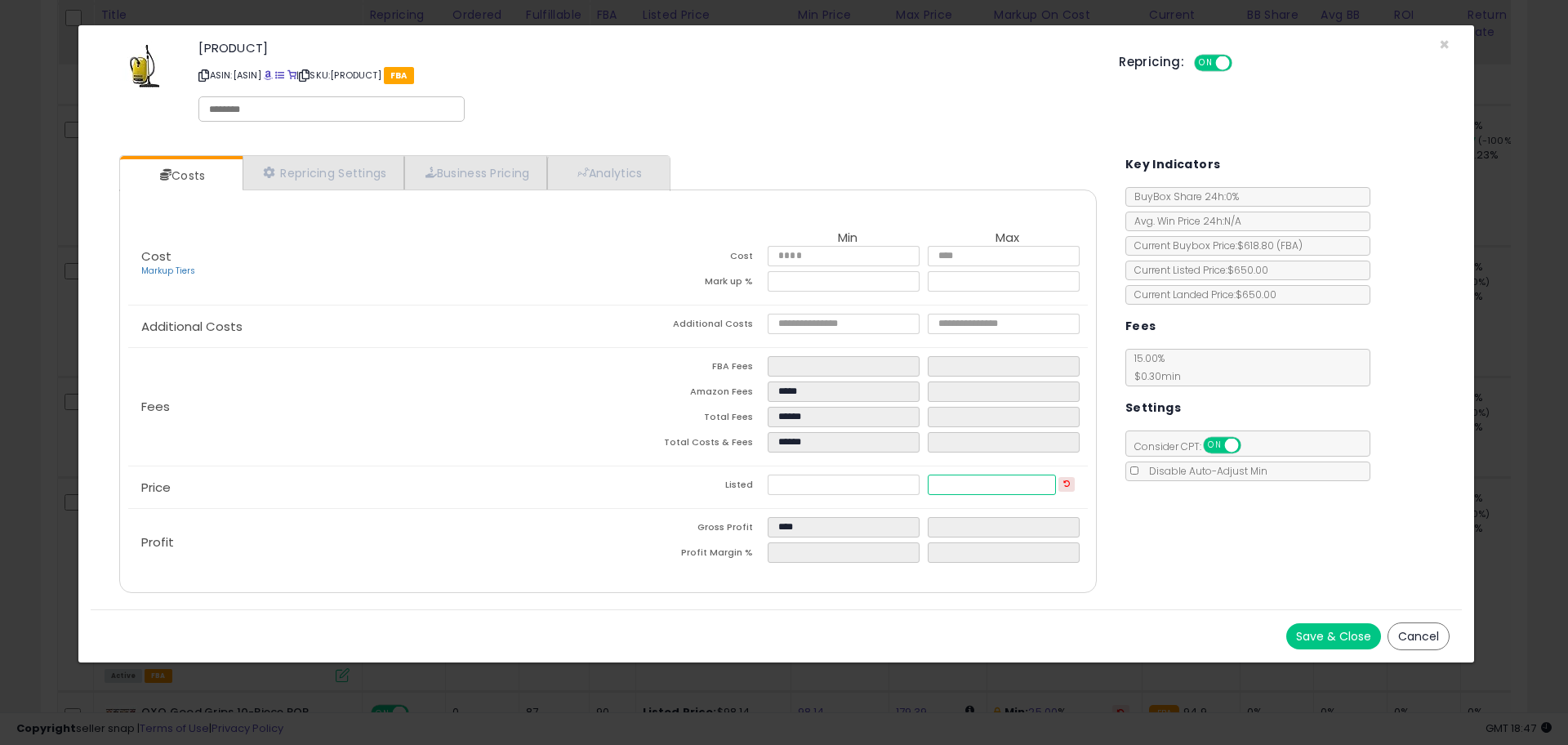 type on "*******" 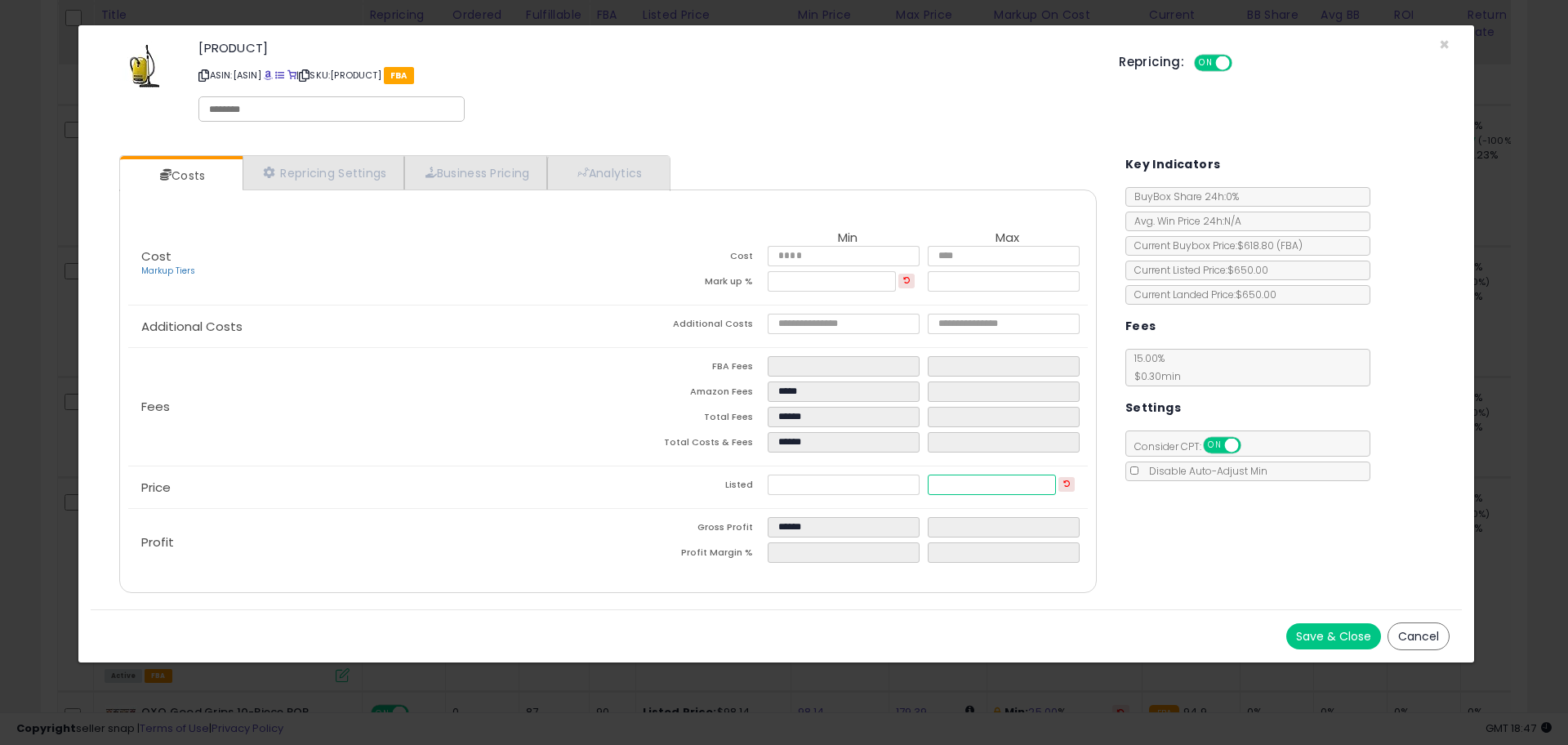 click at bounding box center [991, 484] 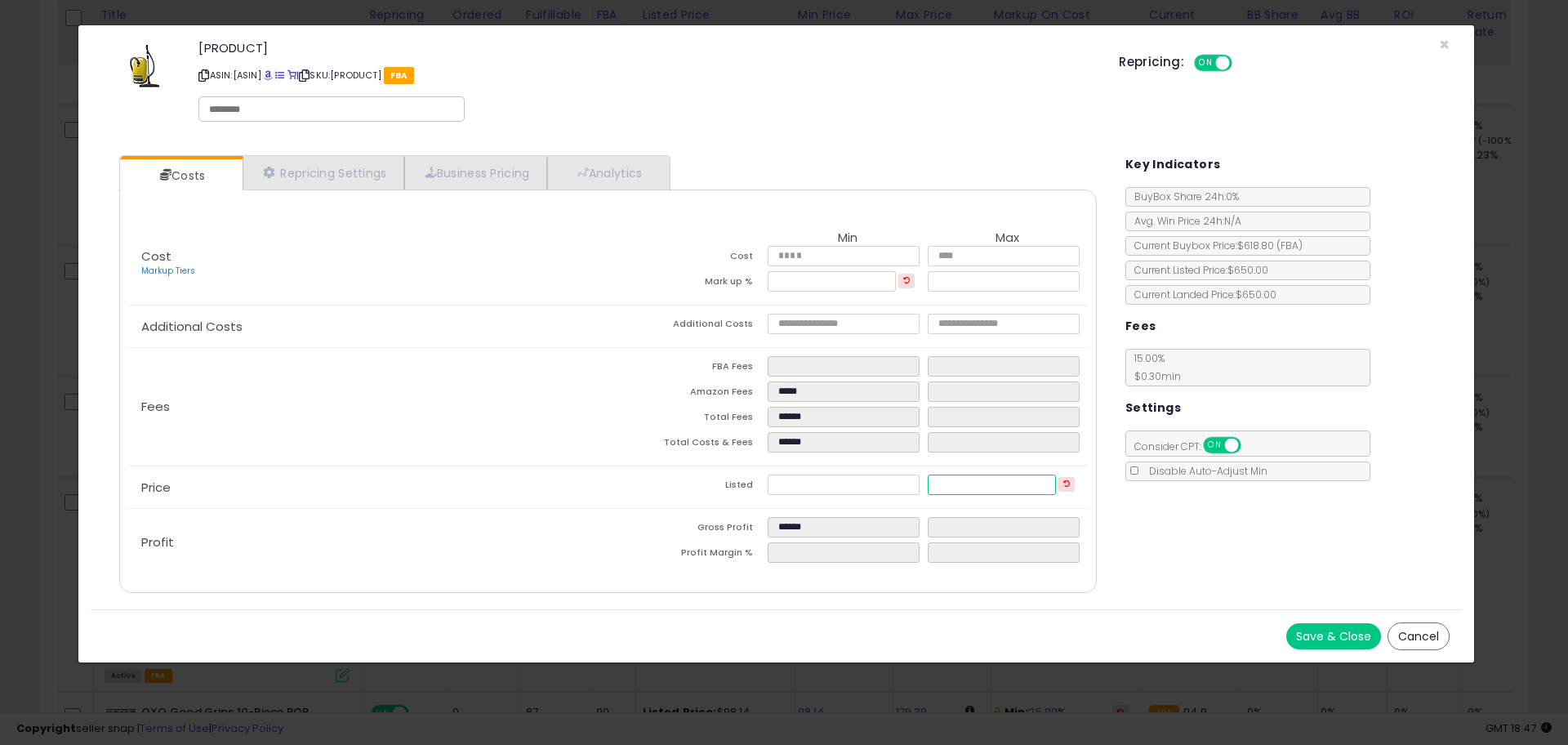 type on "****" 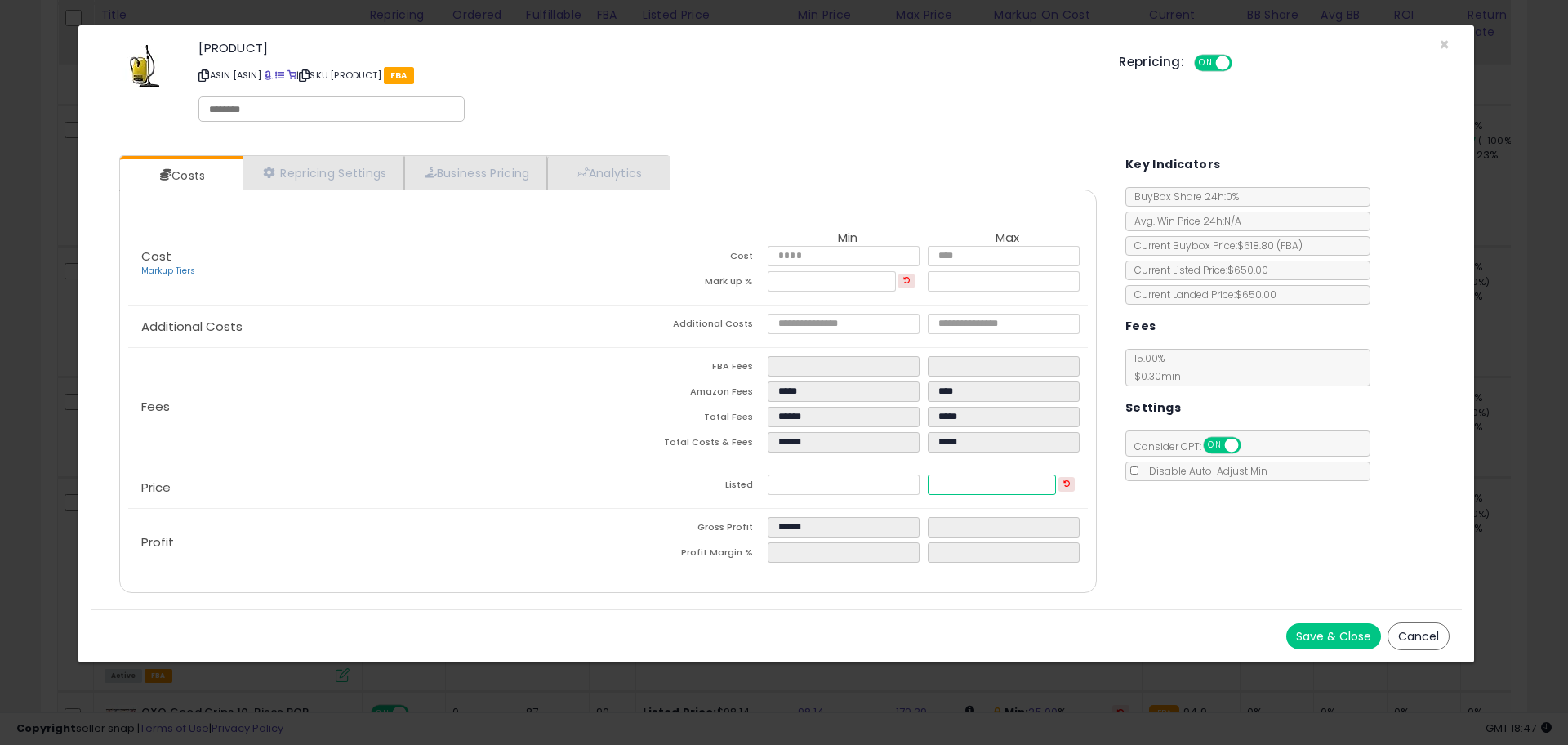 type on "*****" 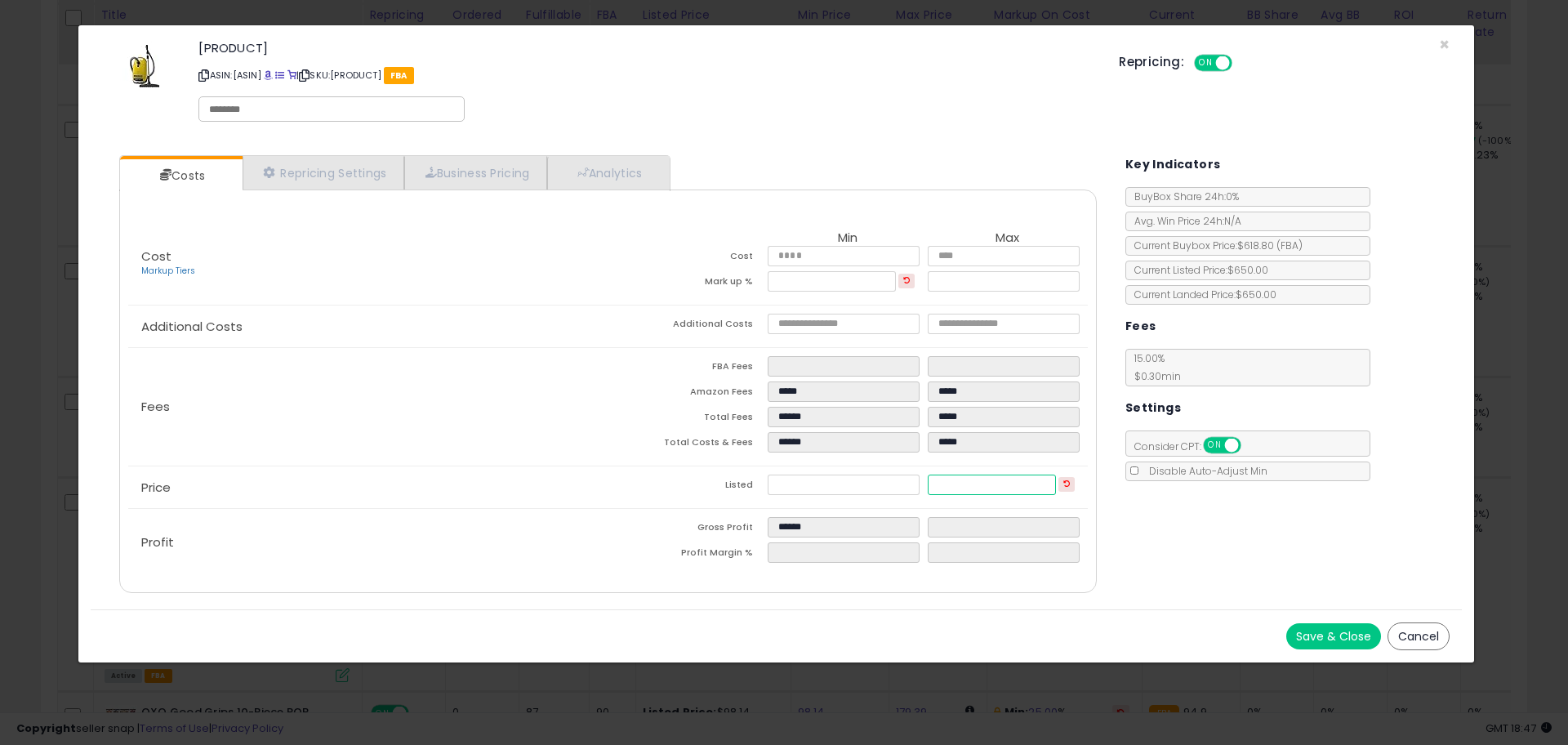 type on "******" 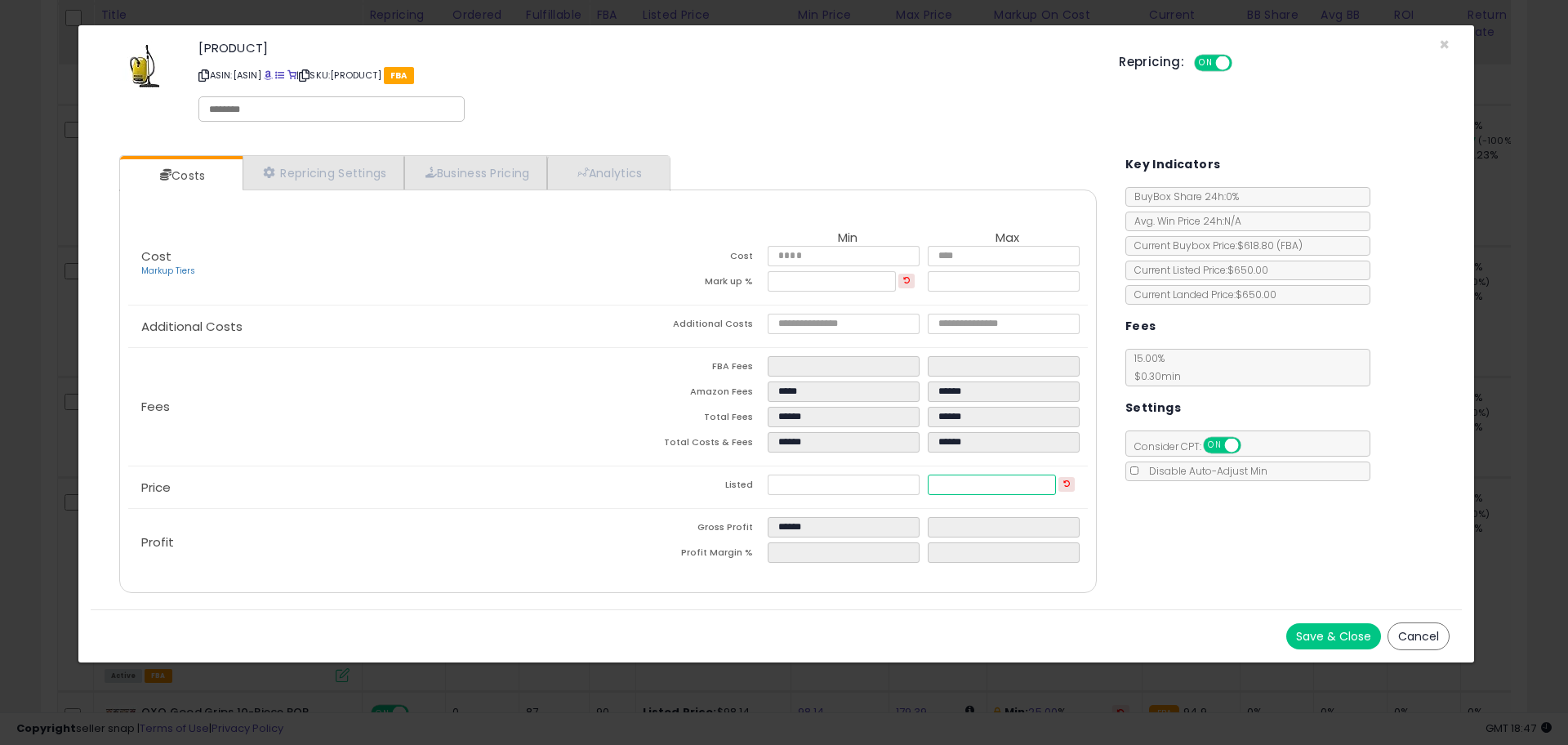 type on "***" 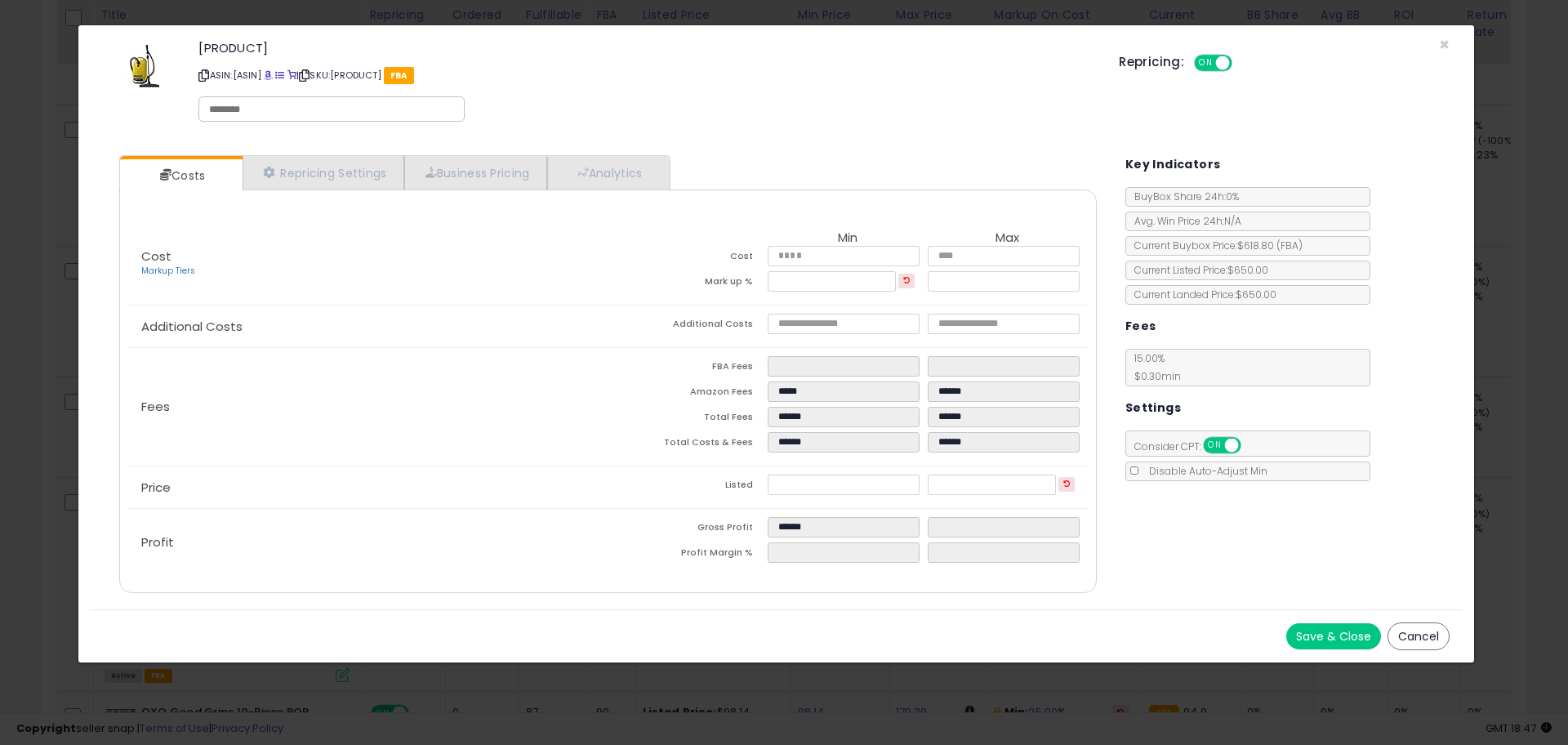 type on "*******" 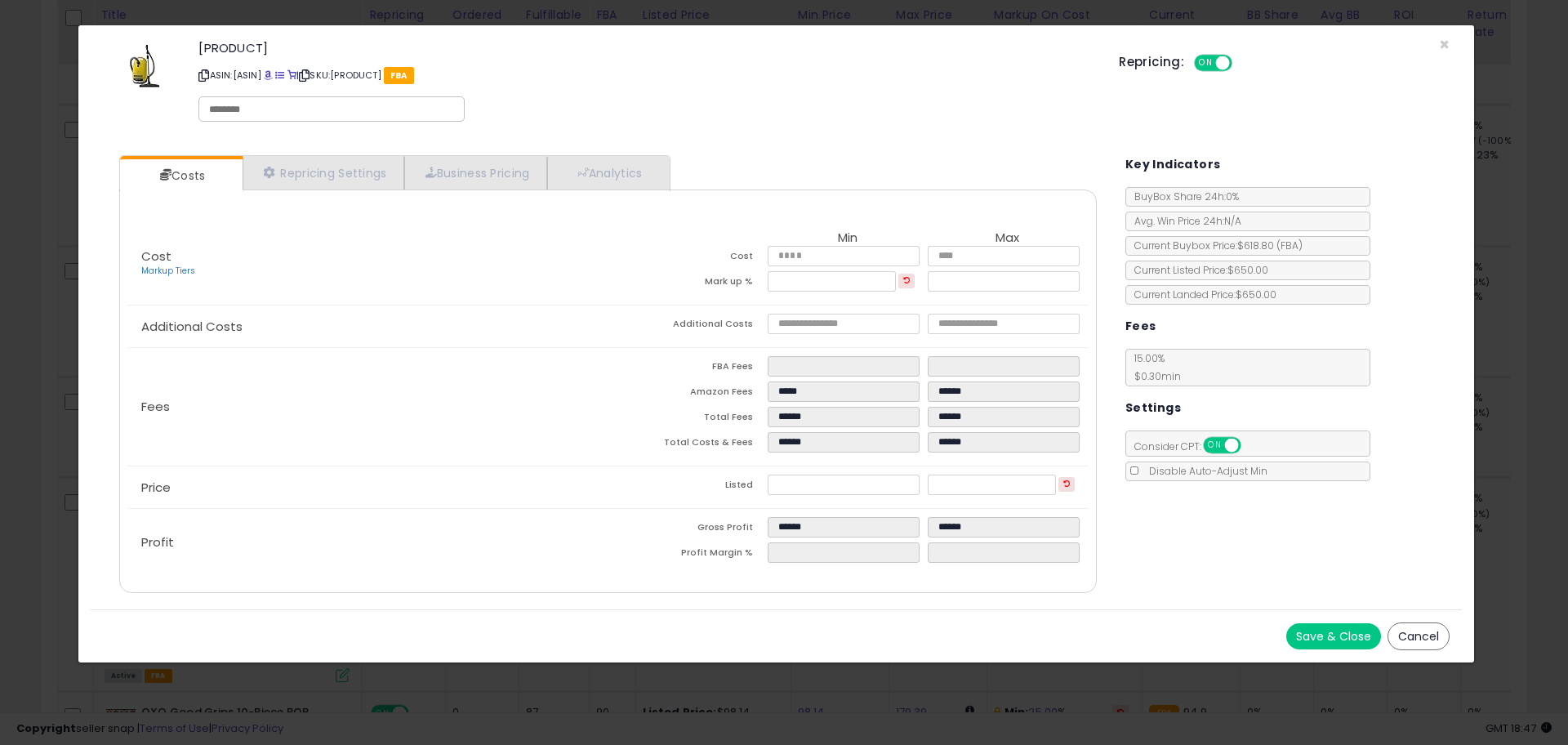 click on "Save & Close" at bounding box center (1334, 636) 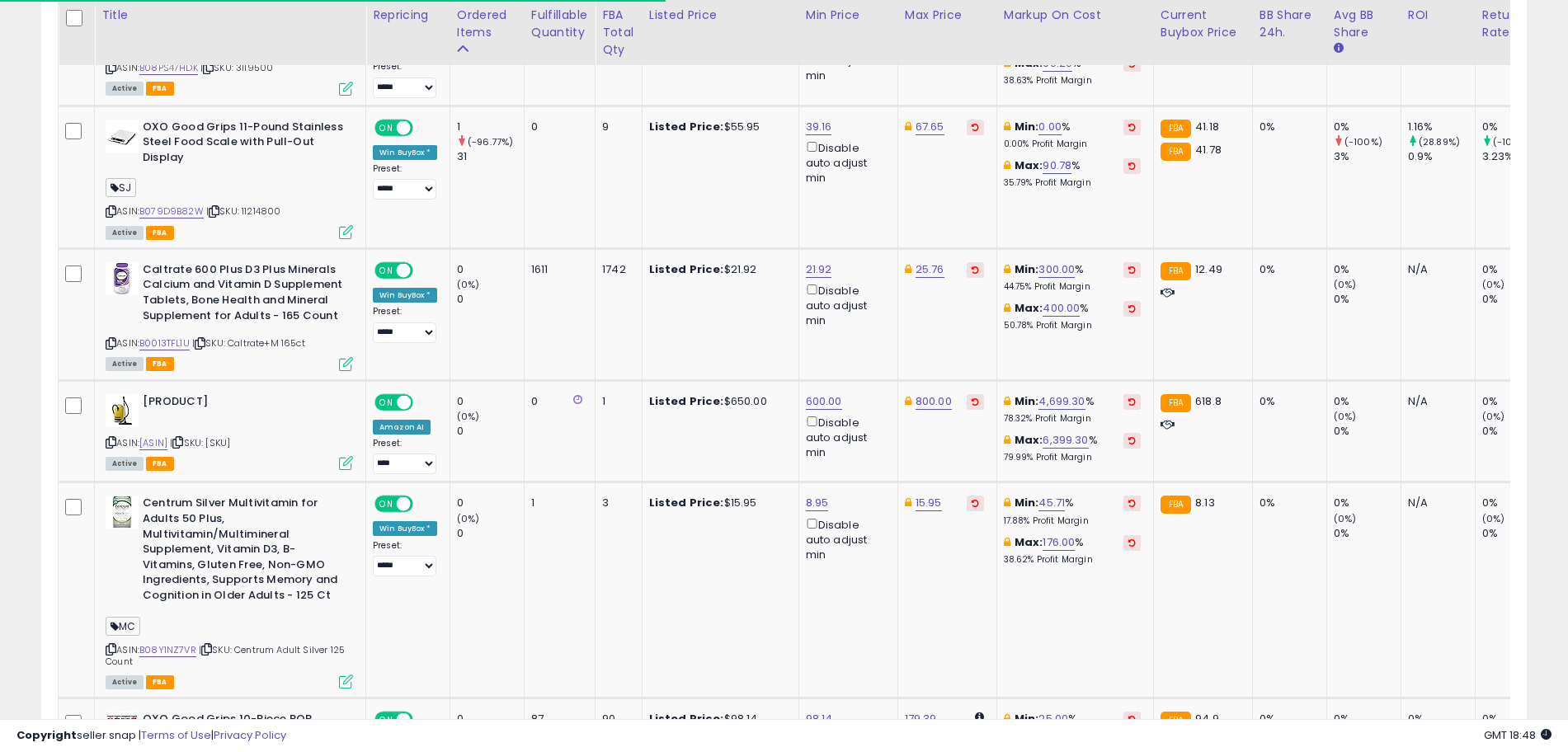 scroll, scrollTop: 338, scrollLeft: 862, axis: both 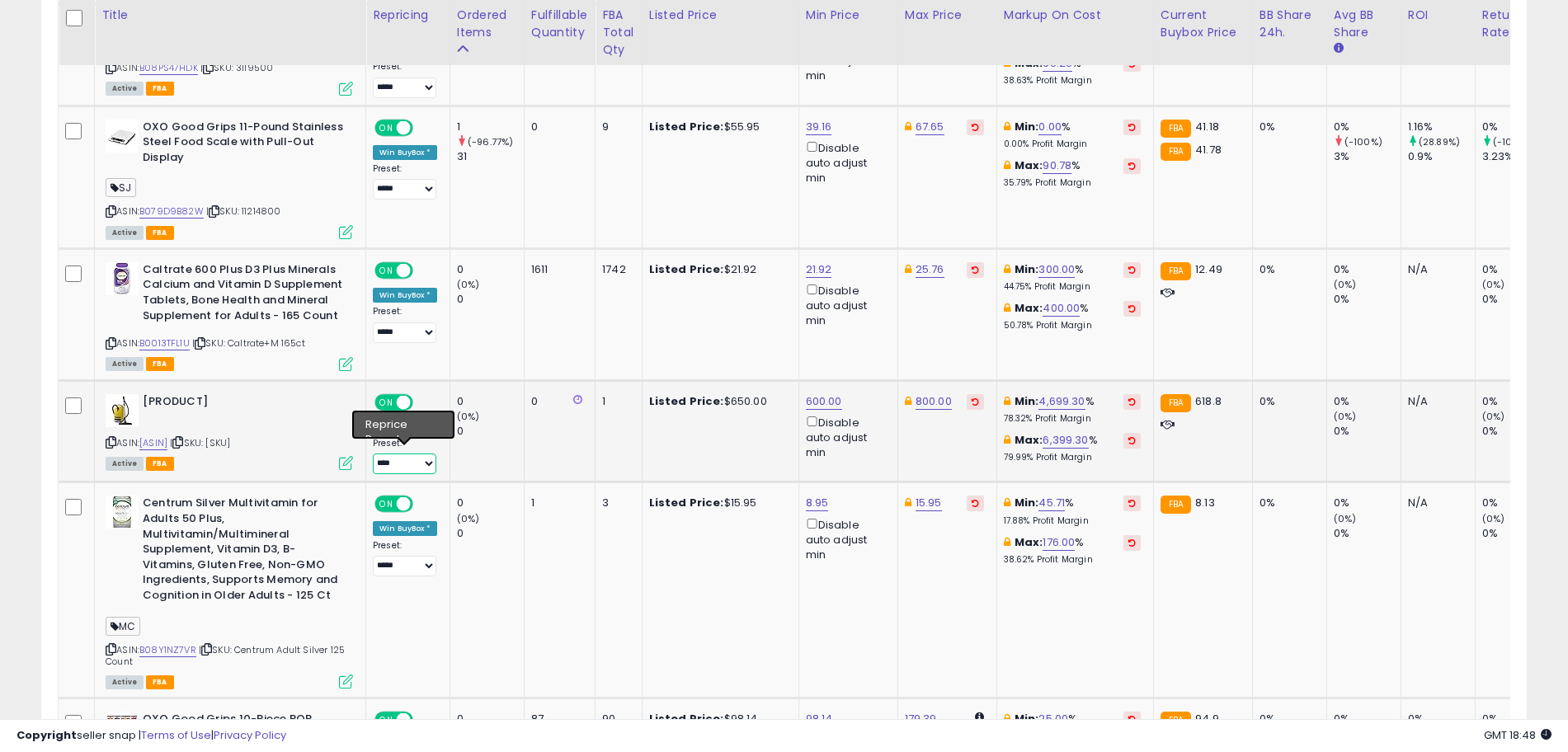 click on "**** *****" at bounding box center [404, 463] 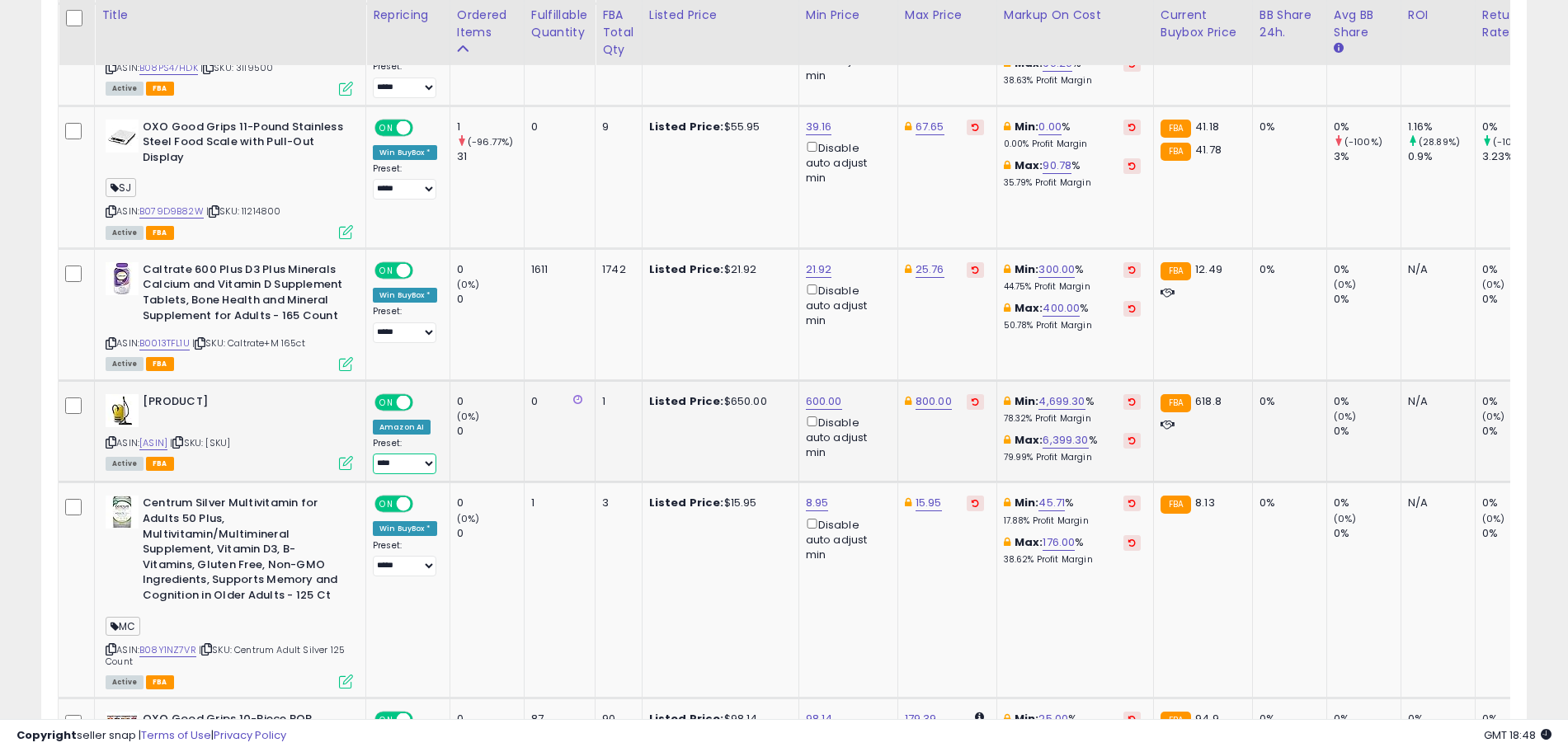 select on "*****" 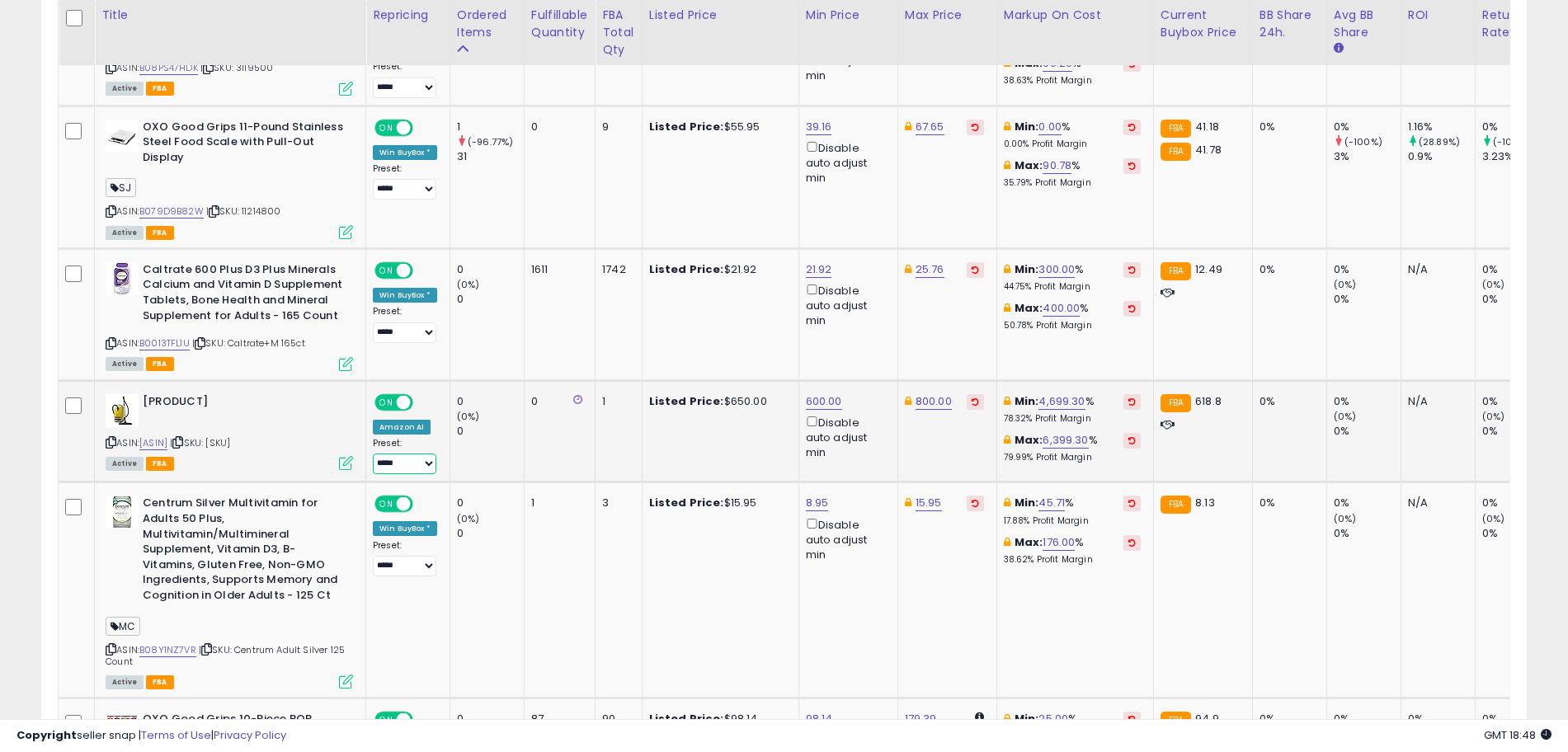 click on "**** *****" at bounding box center [404, 463] 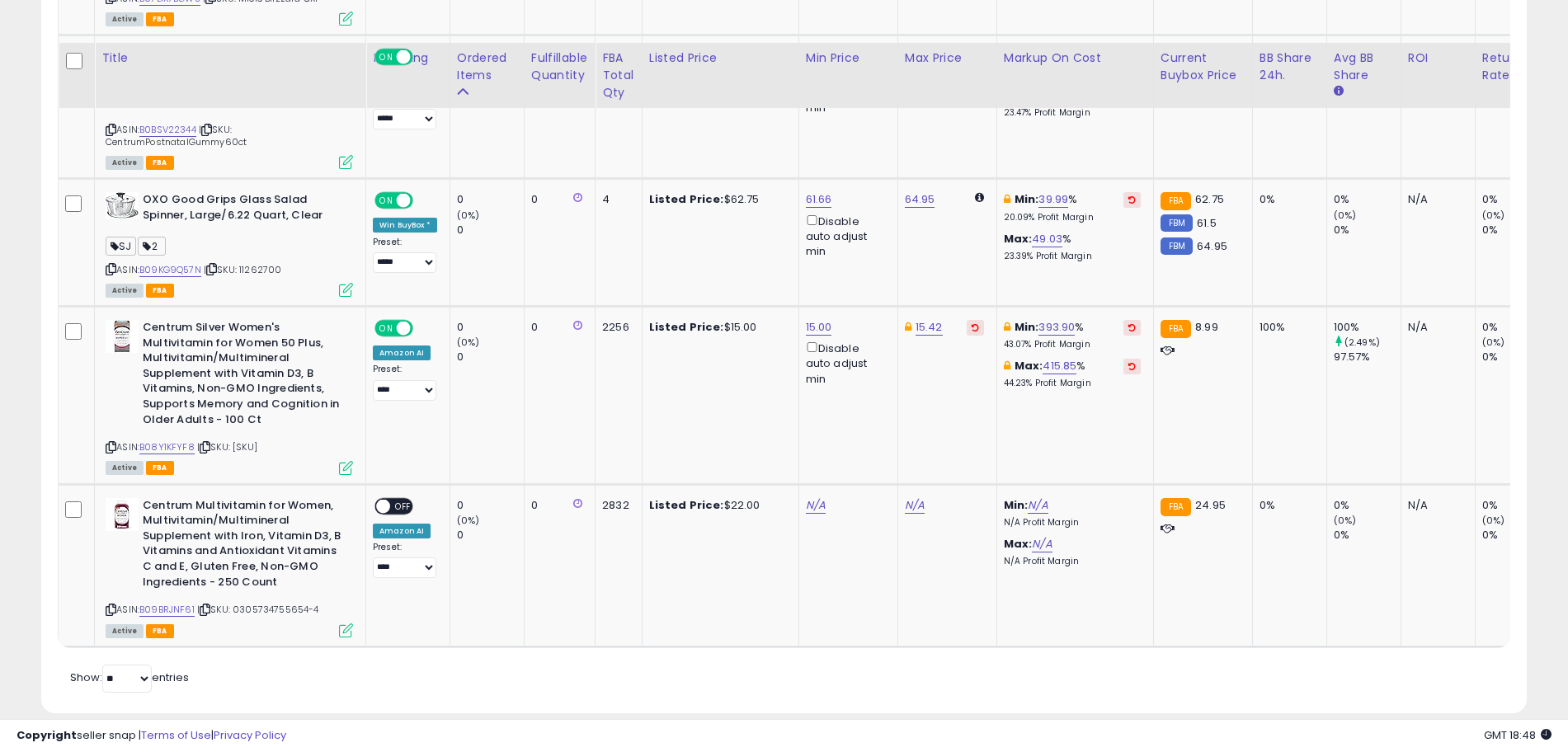 scroll, scrollTop: 3929, scrollLeft: 0, axis: vertical 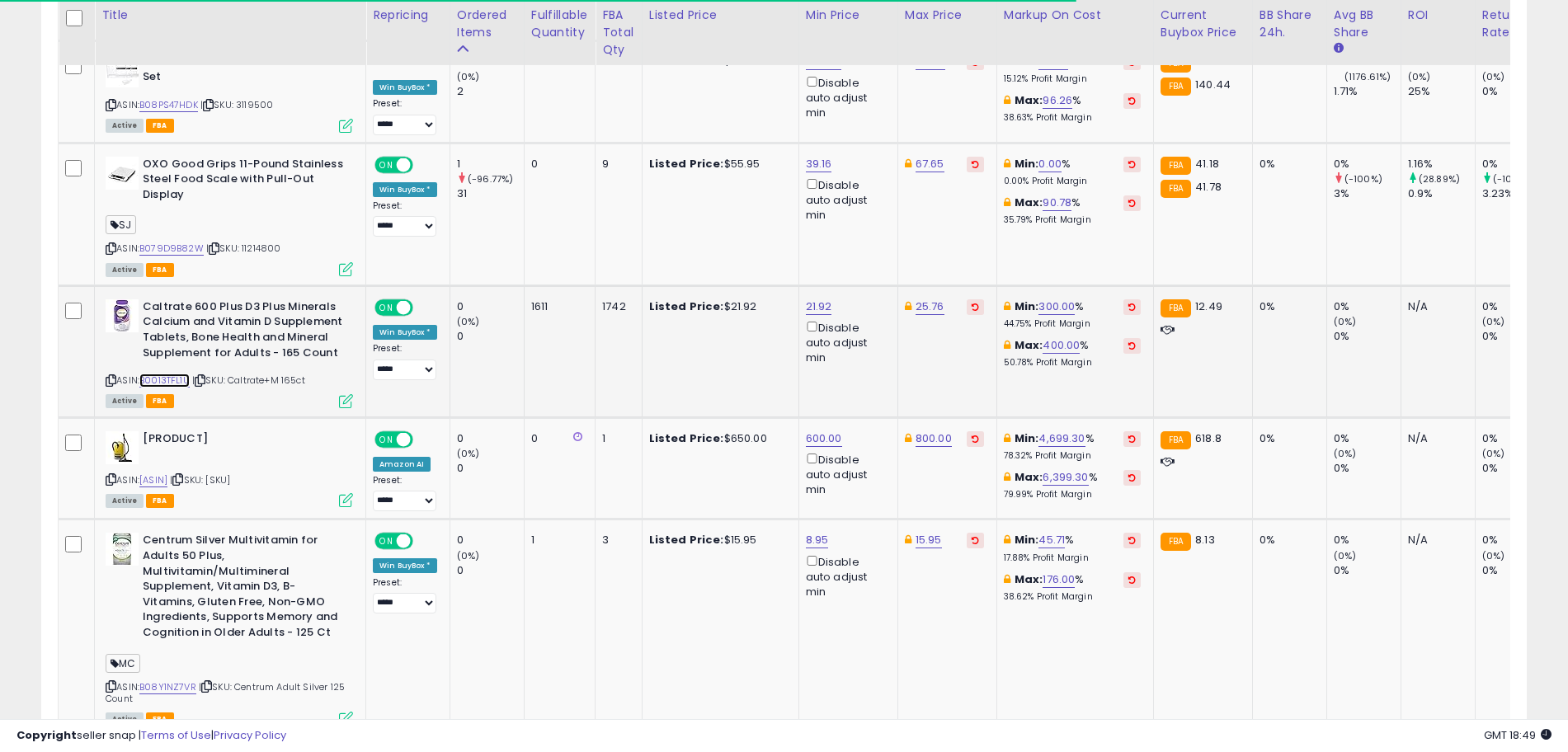 click on "B0013TFL1U" at bounding box center (164, 380) 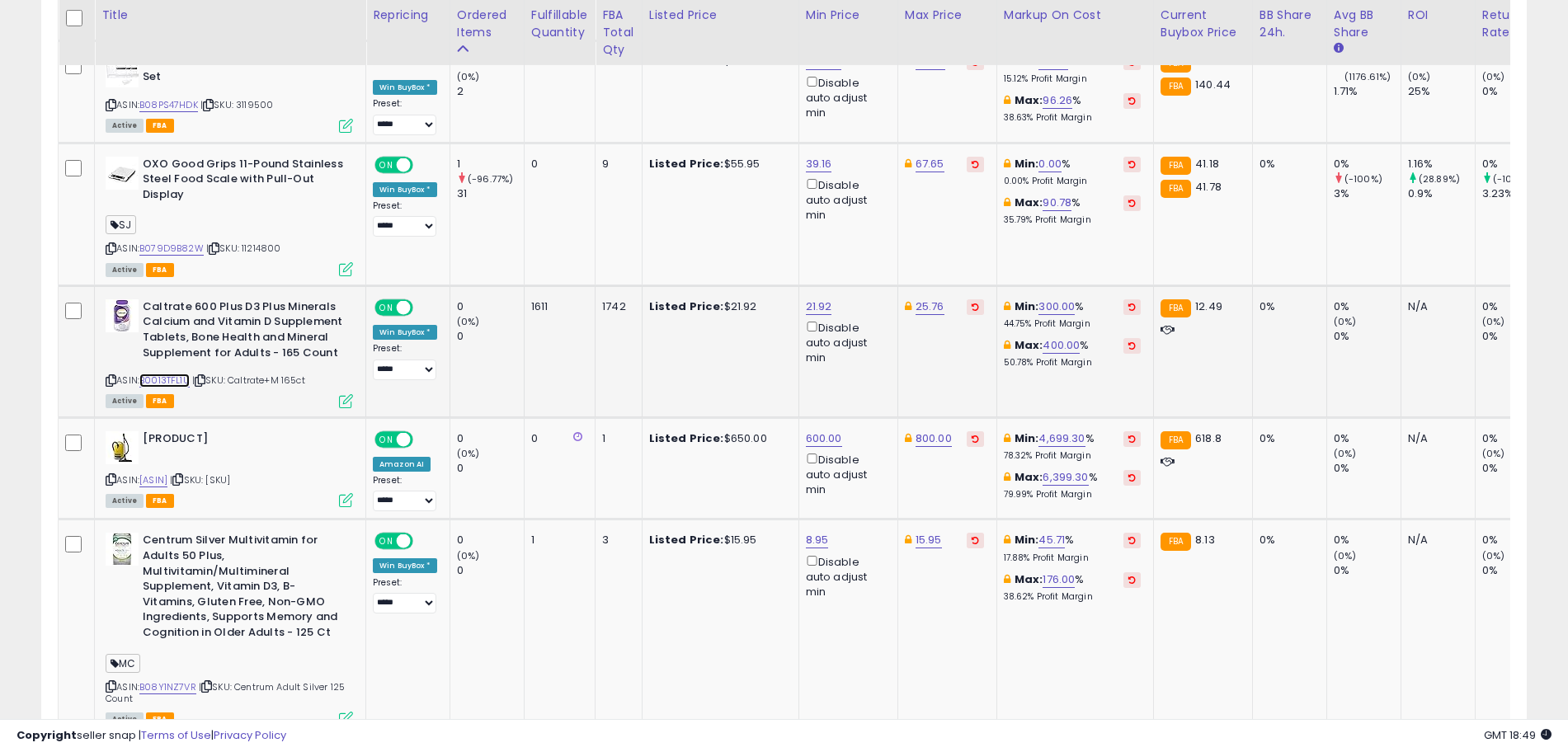 click on "B0013TFL1U" at bounding box center [164, 380] 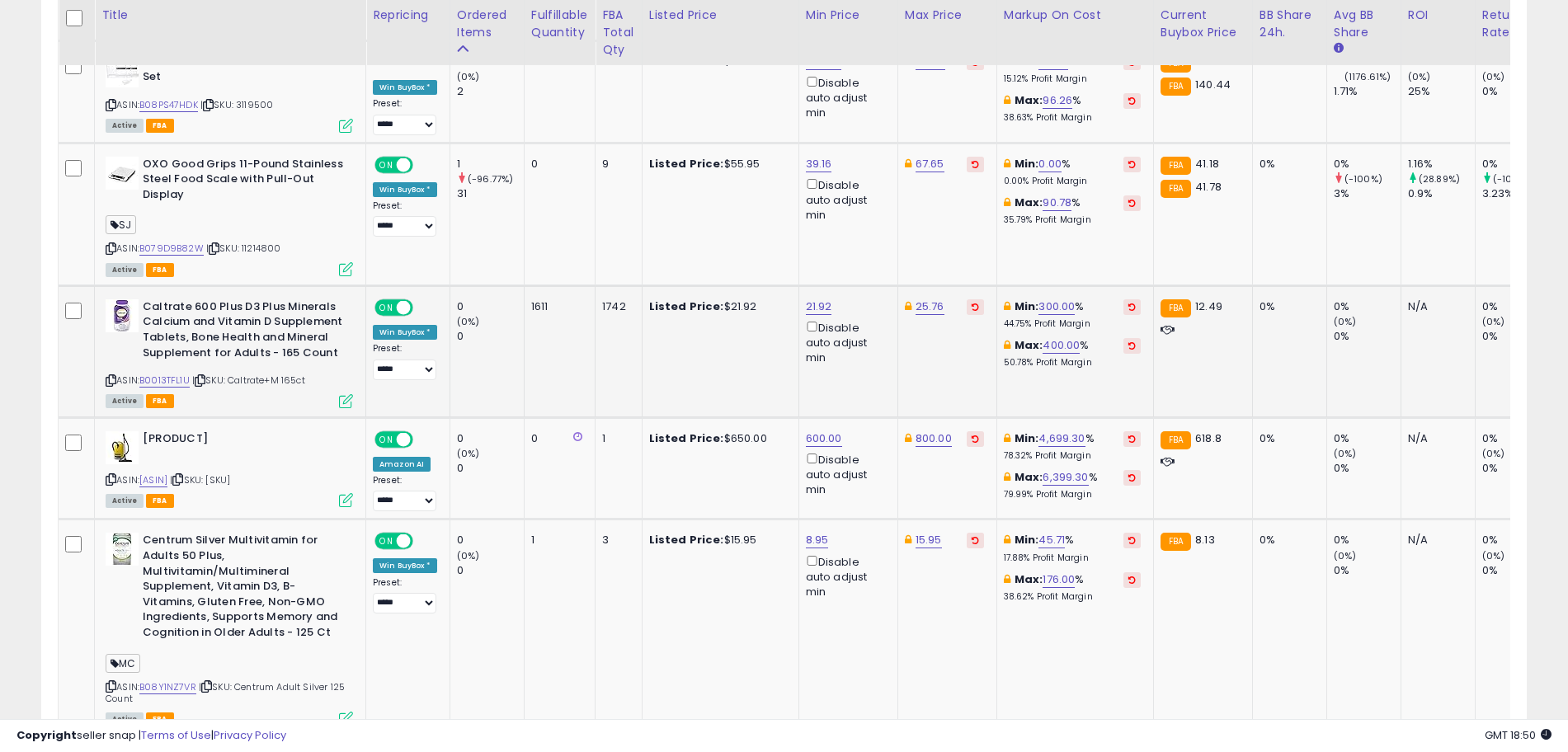 click at bounding box center (346, 401) 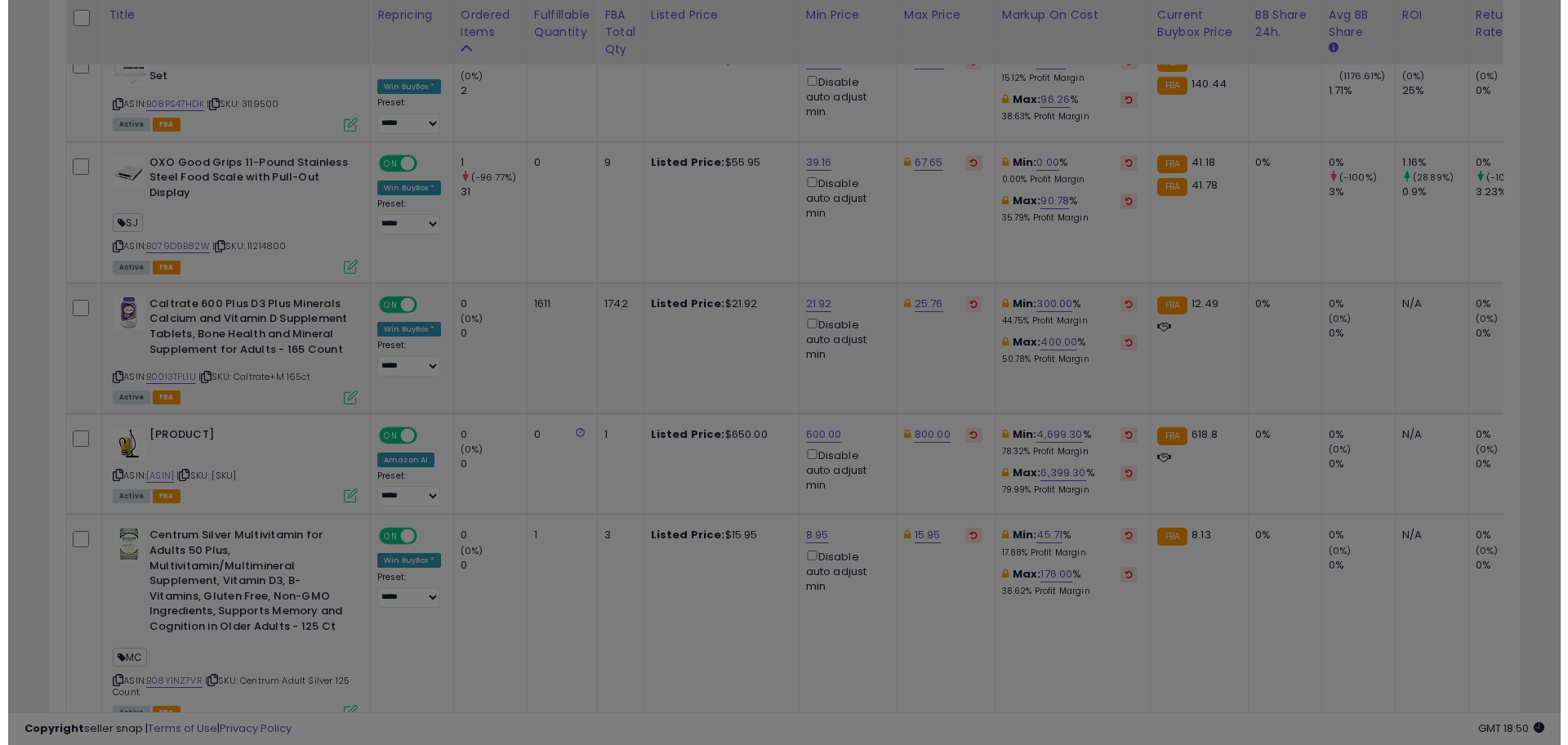 scroll, scrollTop: 816551, scrollLeft: 815804, axis: both 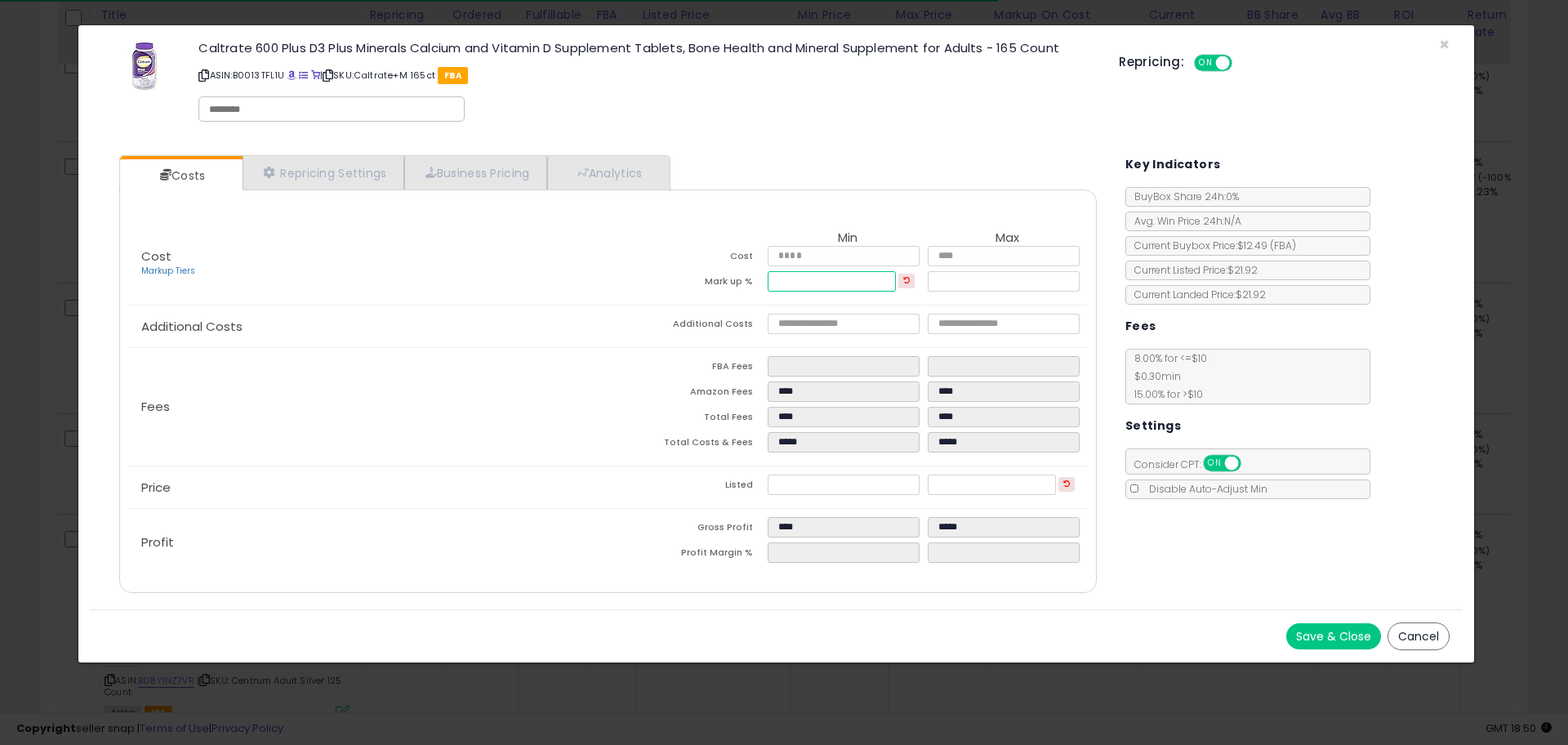 click on "******" at bounding box center [831, 281] 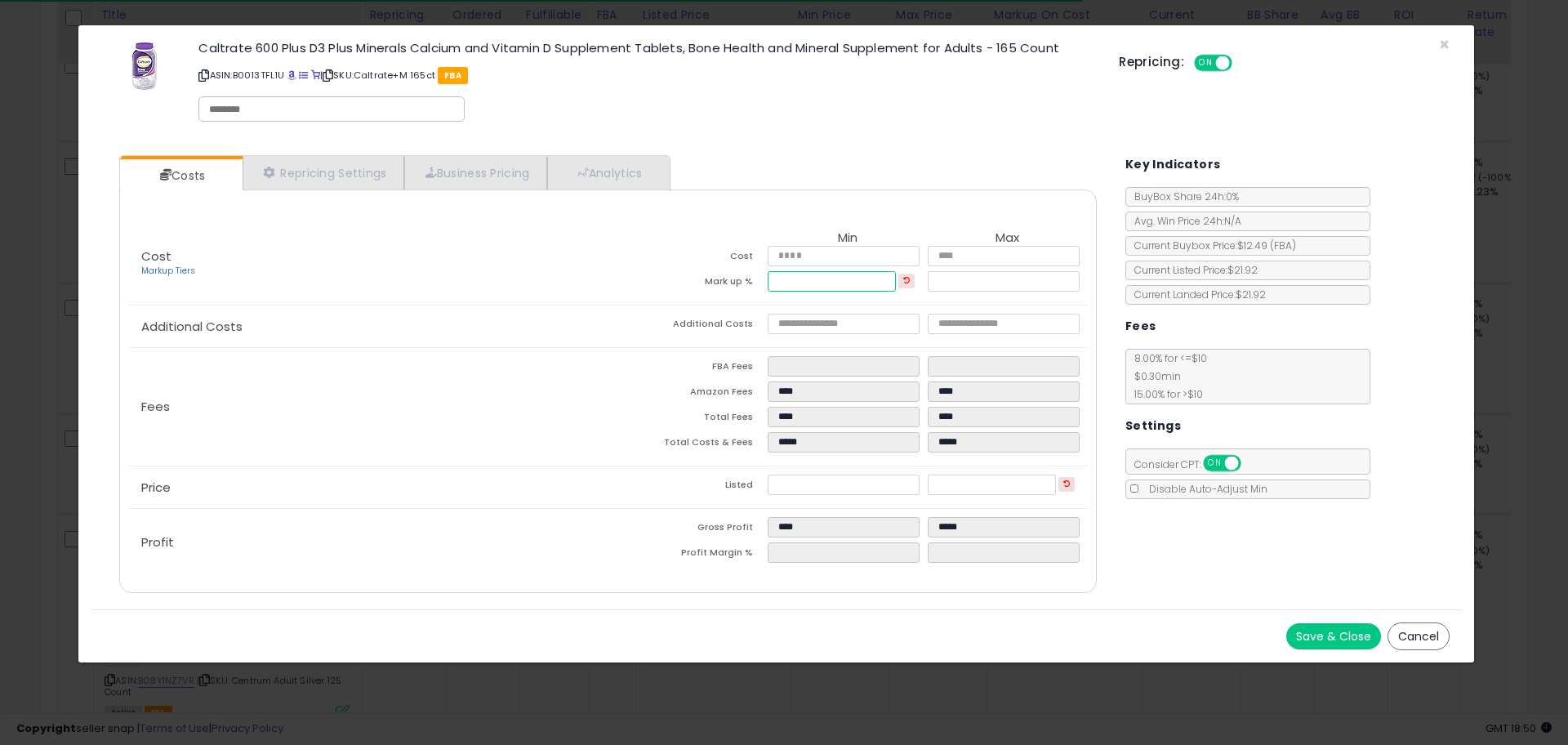 click on "******" at bounding box center [831, 281] 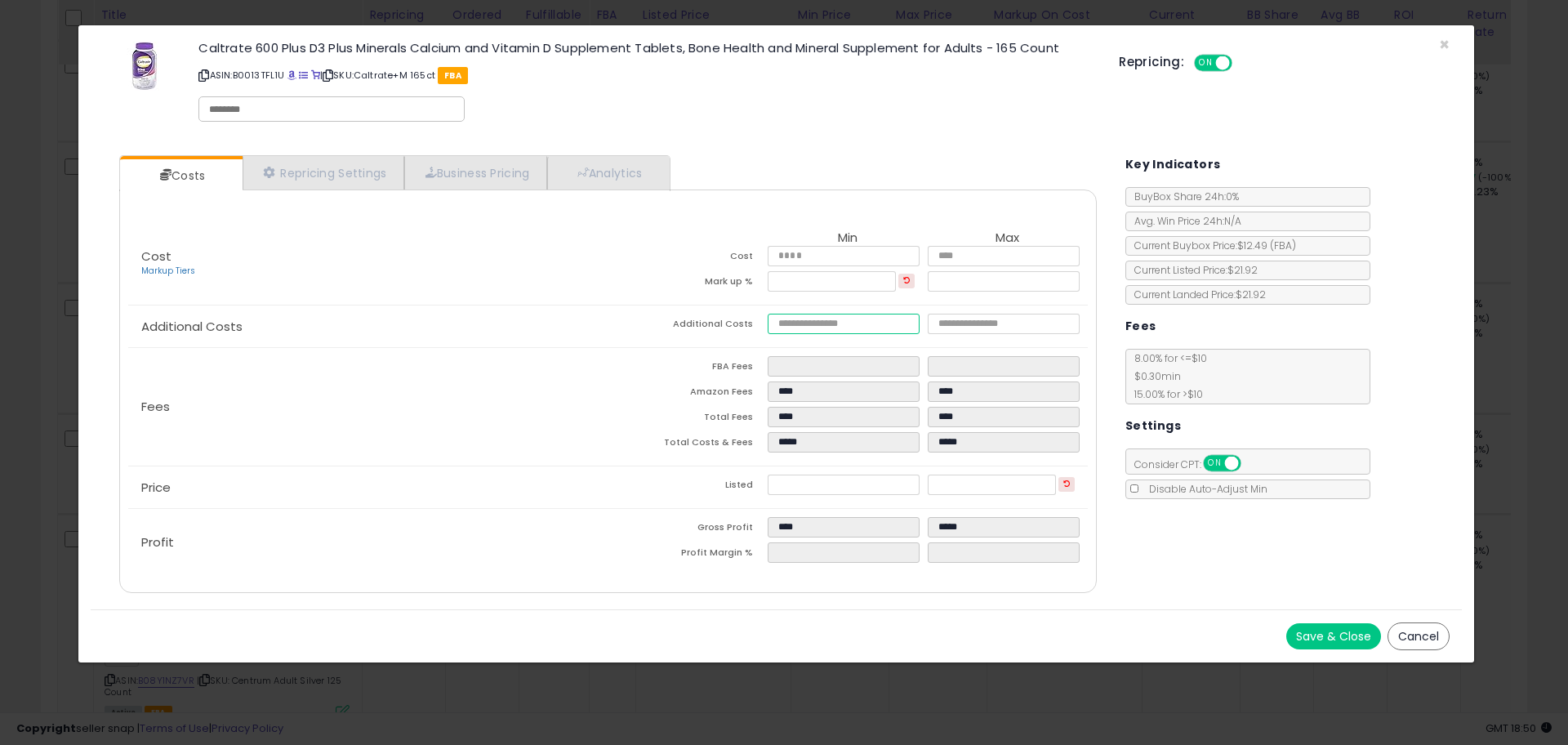 type on "******" 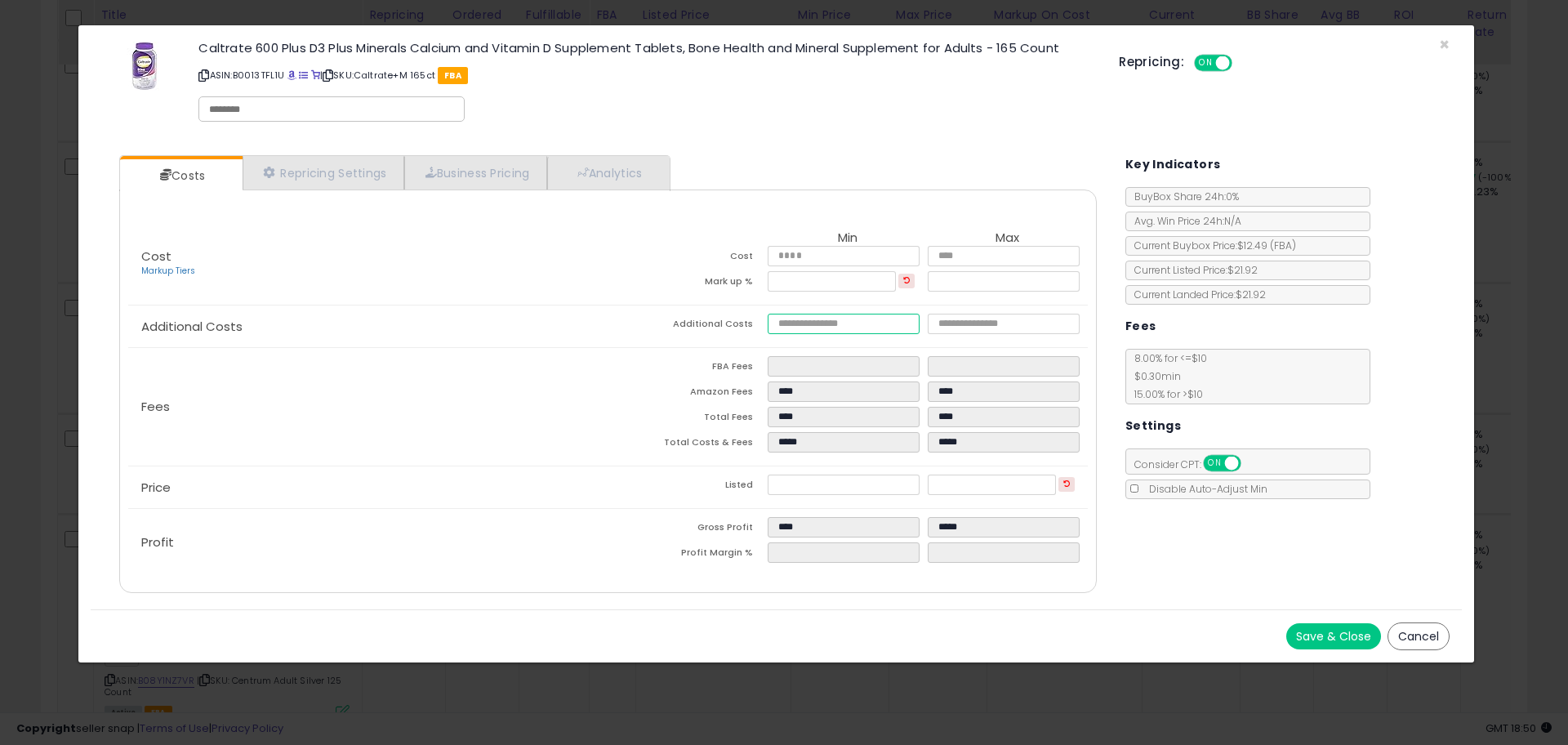 type on "*****" 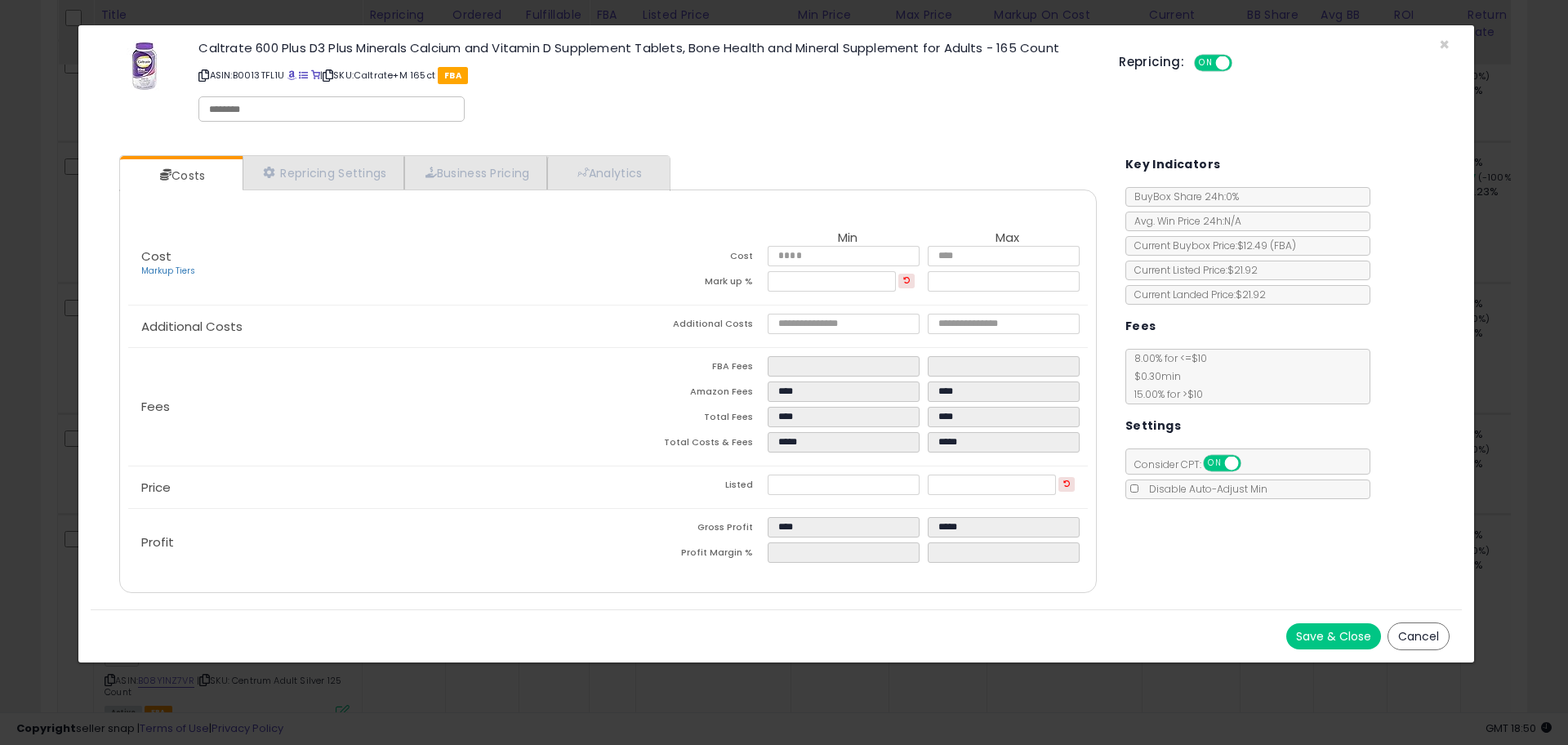 click on "Save & Close" at bounding box center (1334, 636) 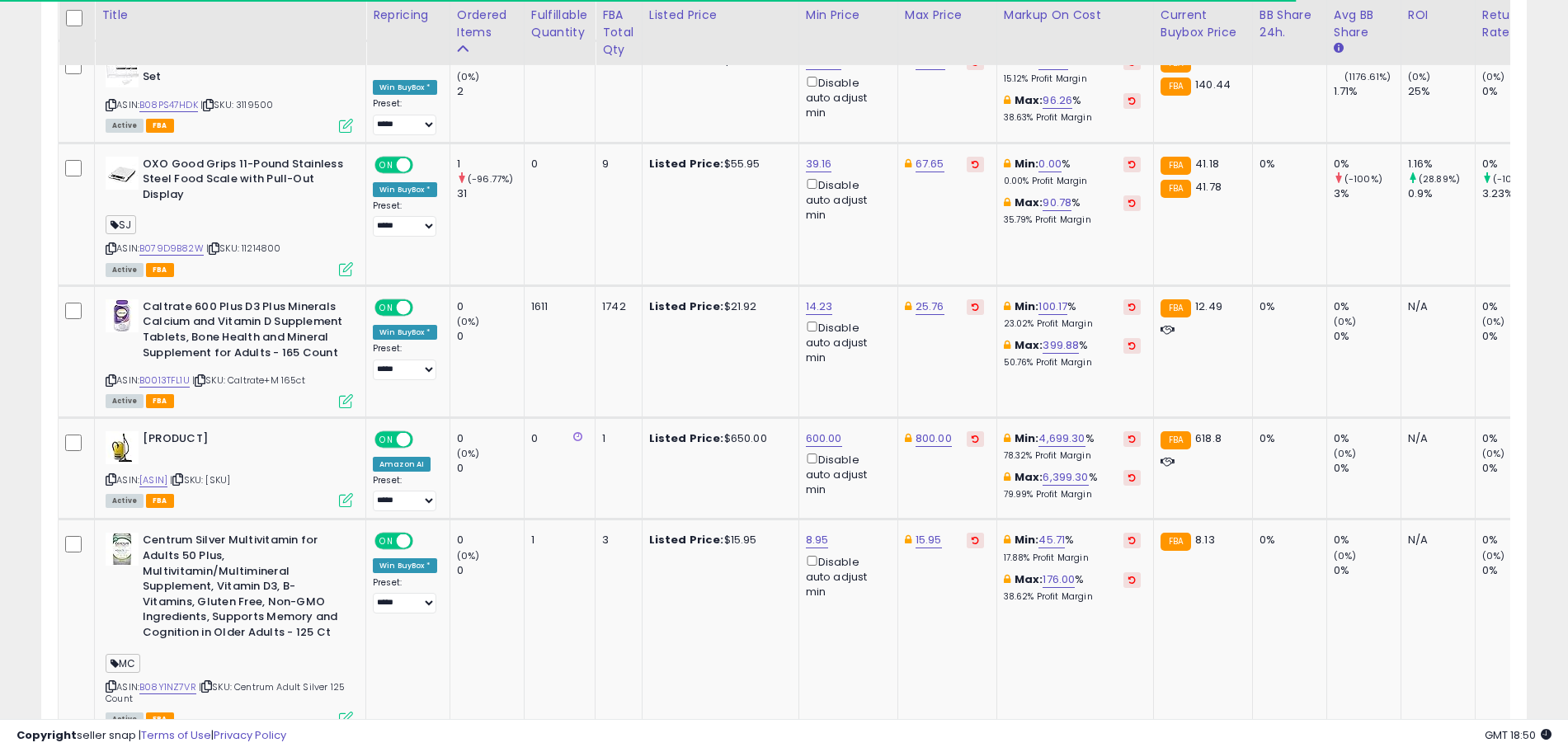 scroll, scrollTop: 338, scrollLeft: 862, axis: both 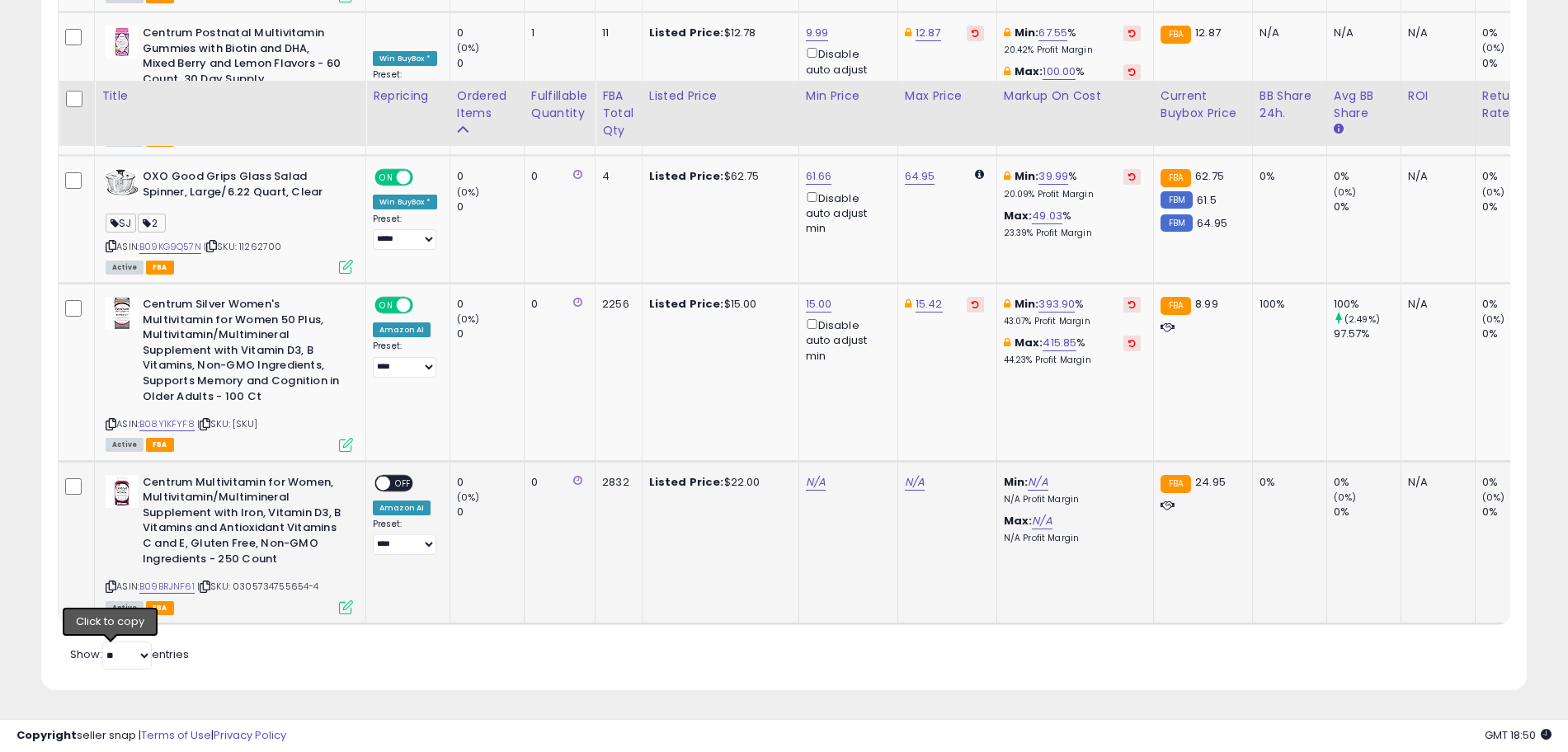click at bounding box center [111, 586] 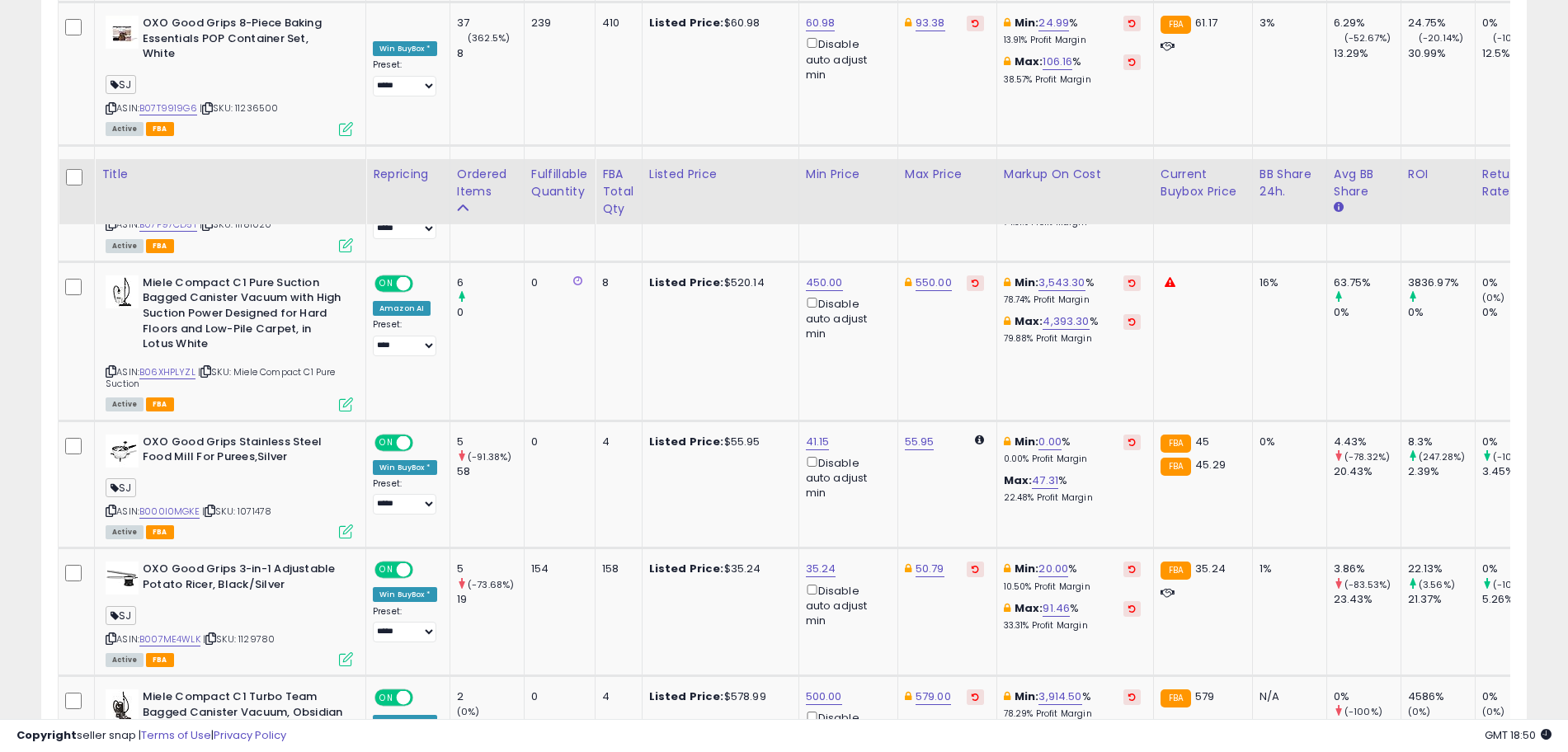 scroll, scrollTop: 1292, scrollLeft: 0, axis: vertical 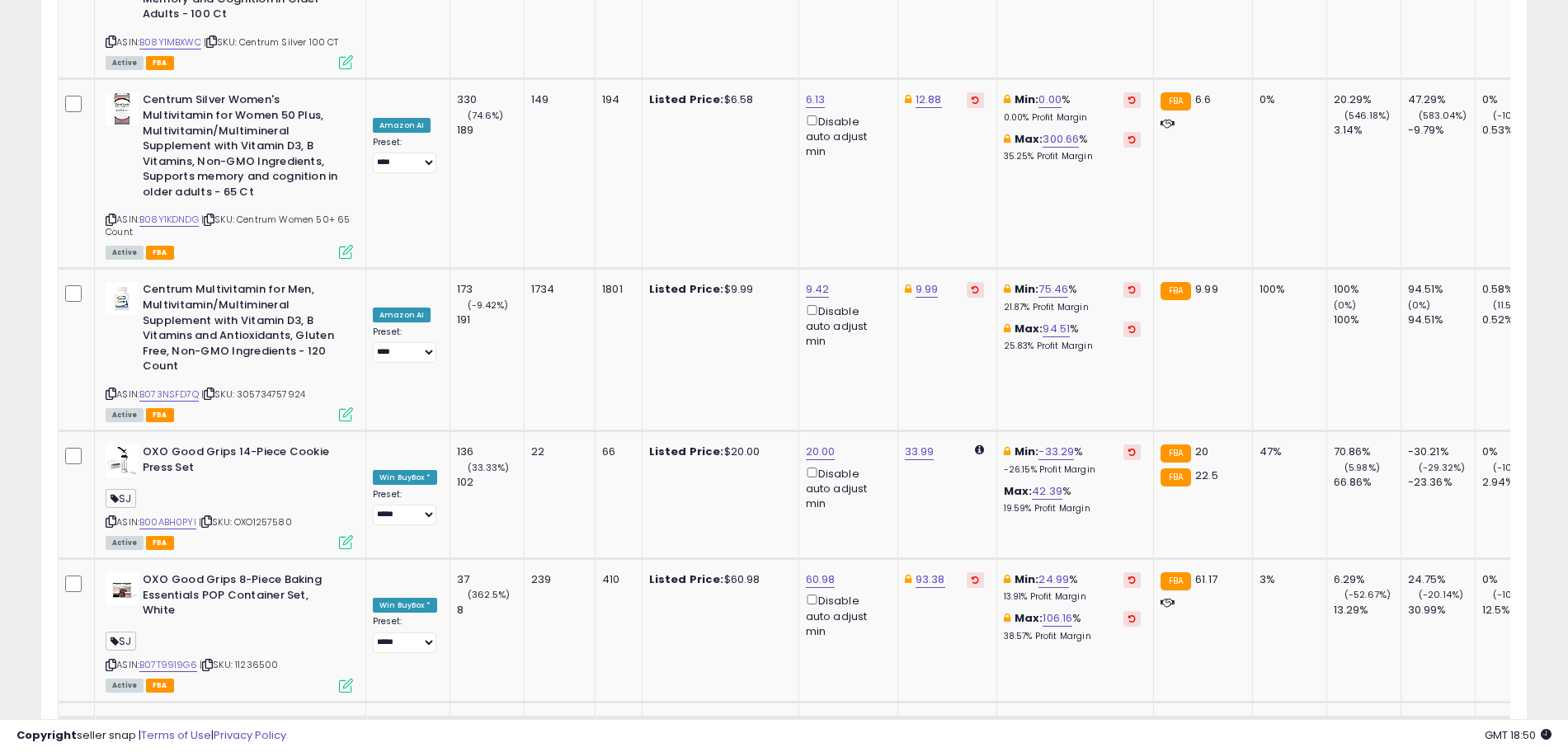 drag, startPoint x: 702, startPoint y: 467, endPoint x: 514, endPoint y: -78, distance: 576.51453 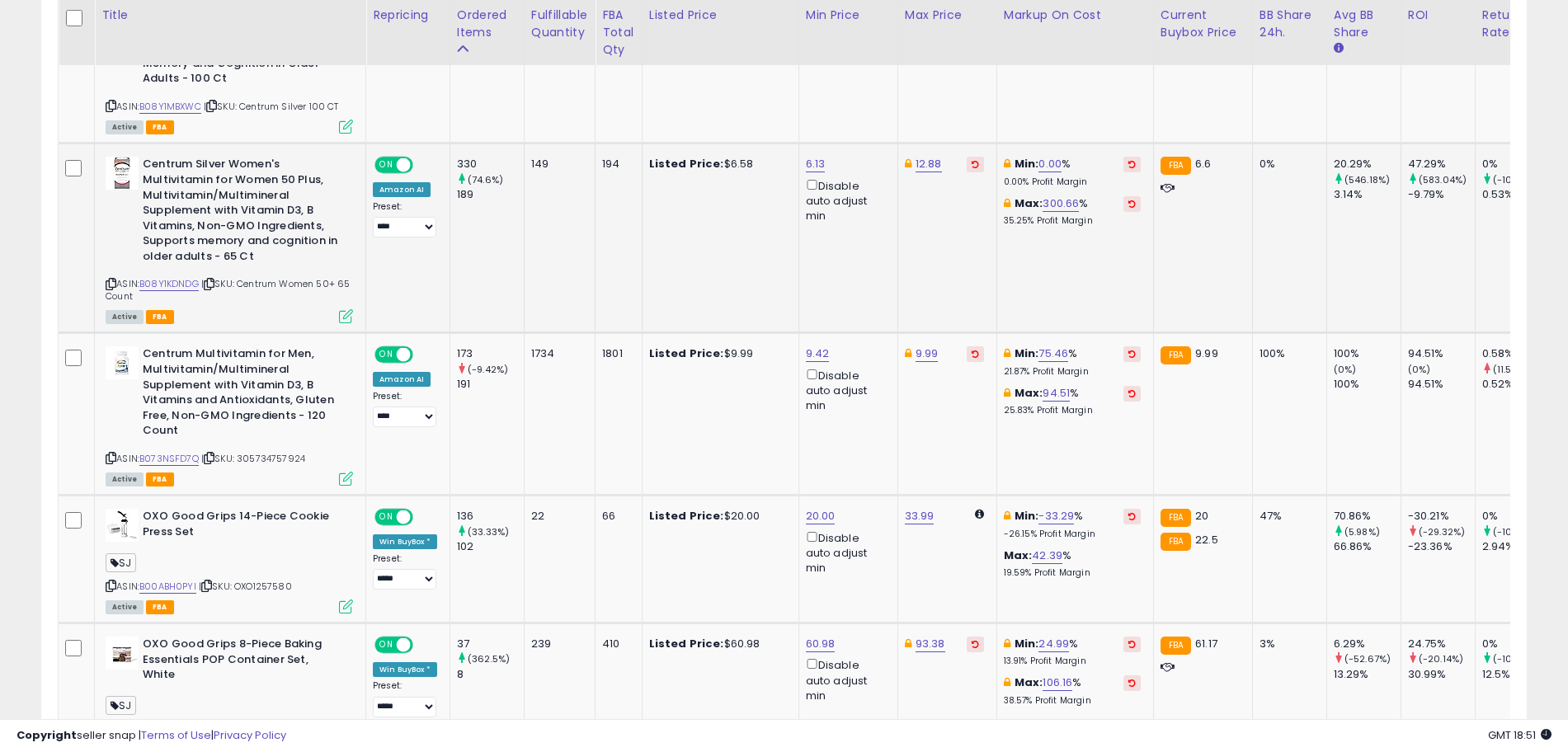 click on "Listed Price:  $6.58" 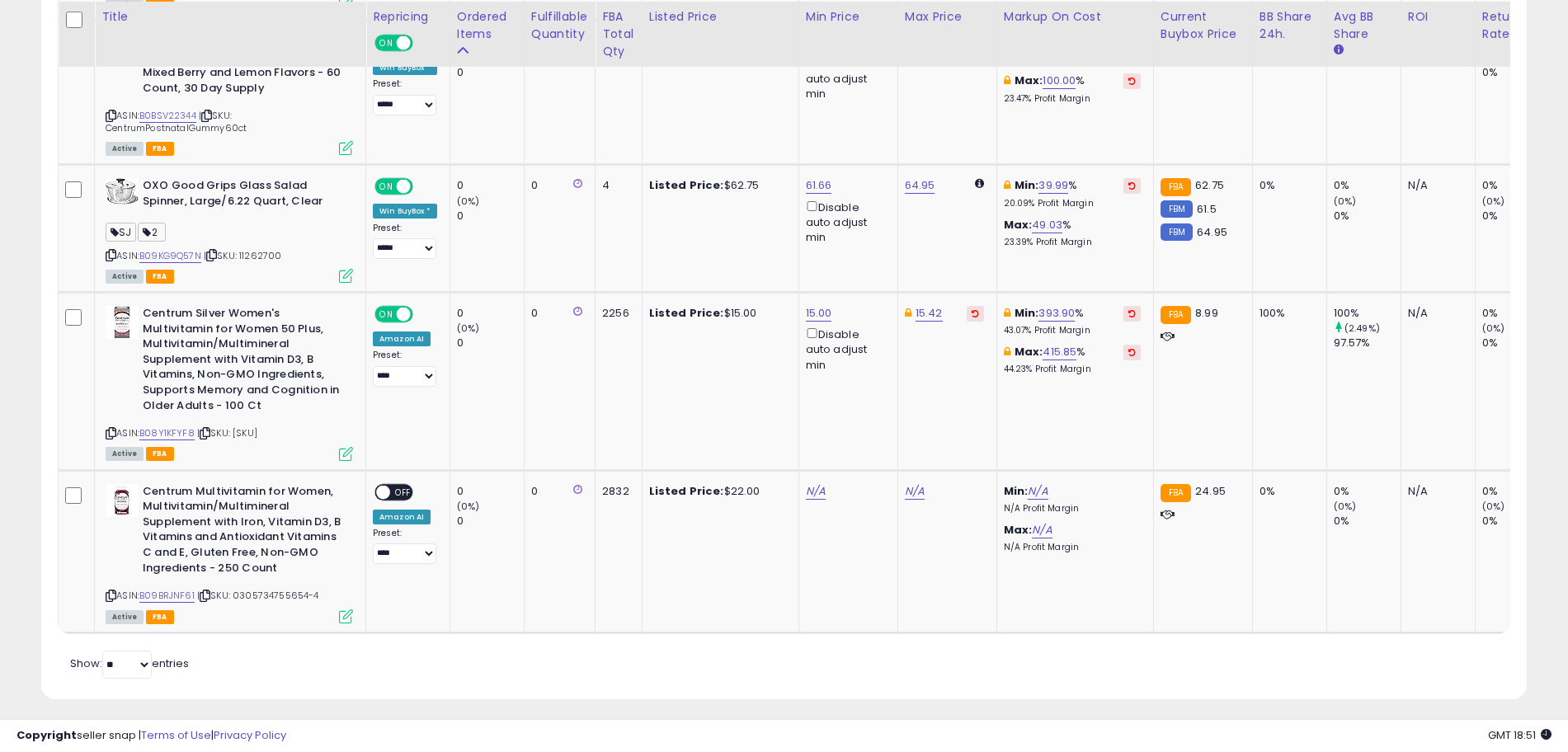 scroll, scrollTop: 3817, scrollLeft: 0, axis: vertical 